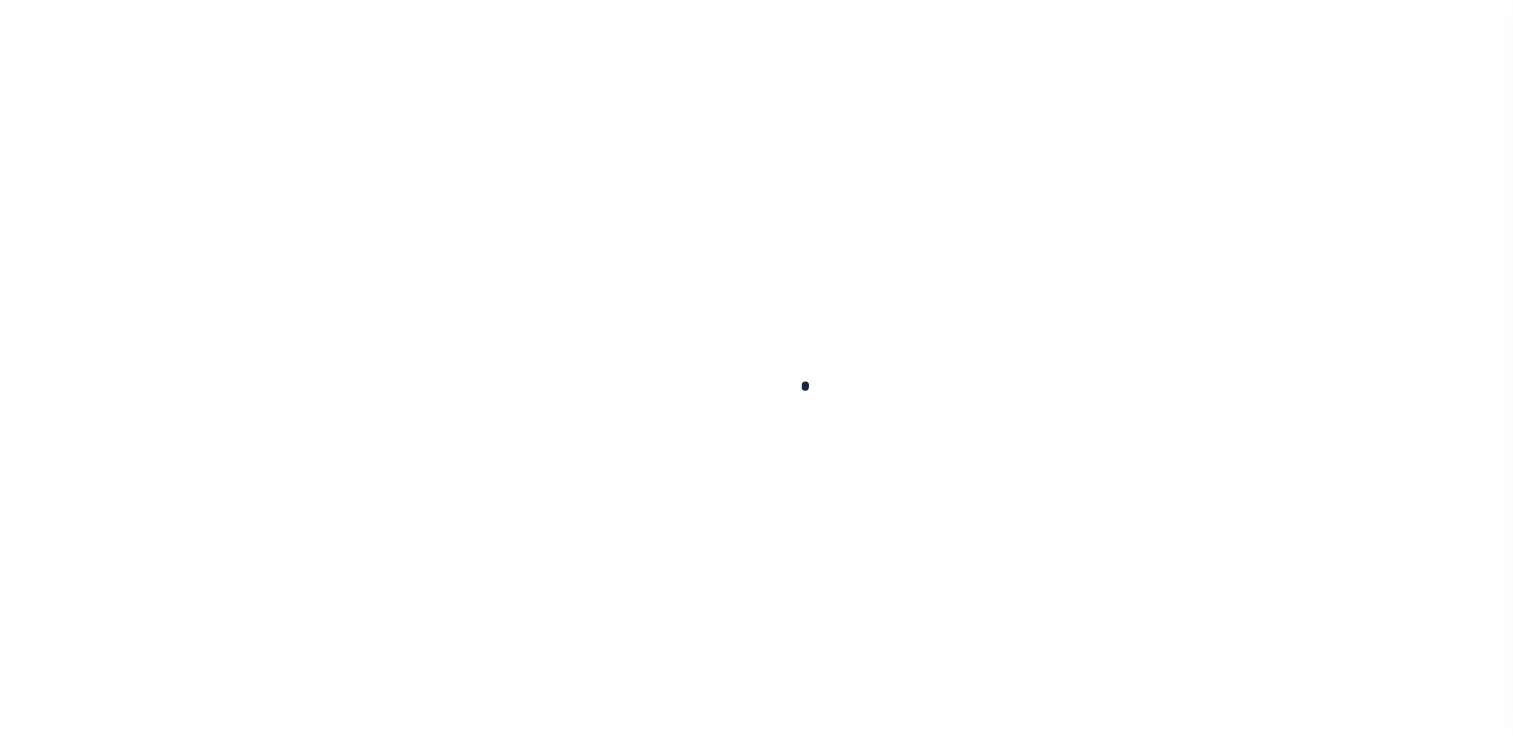 scroll, scrollTop: 0, scrollLeft: 0, axis: both 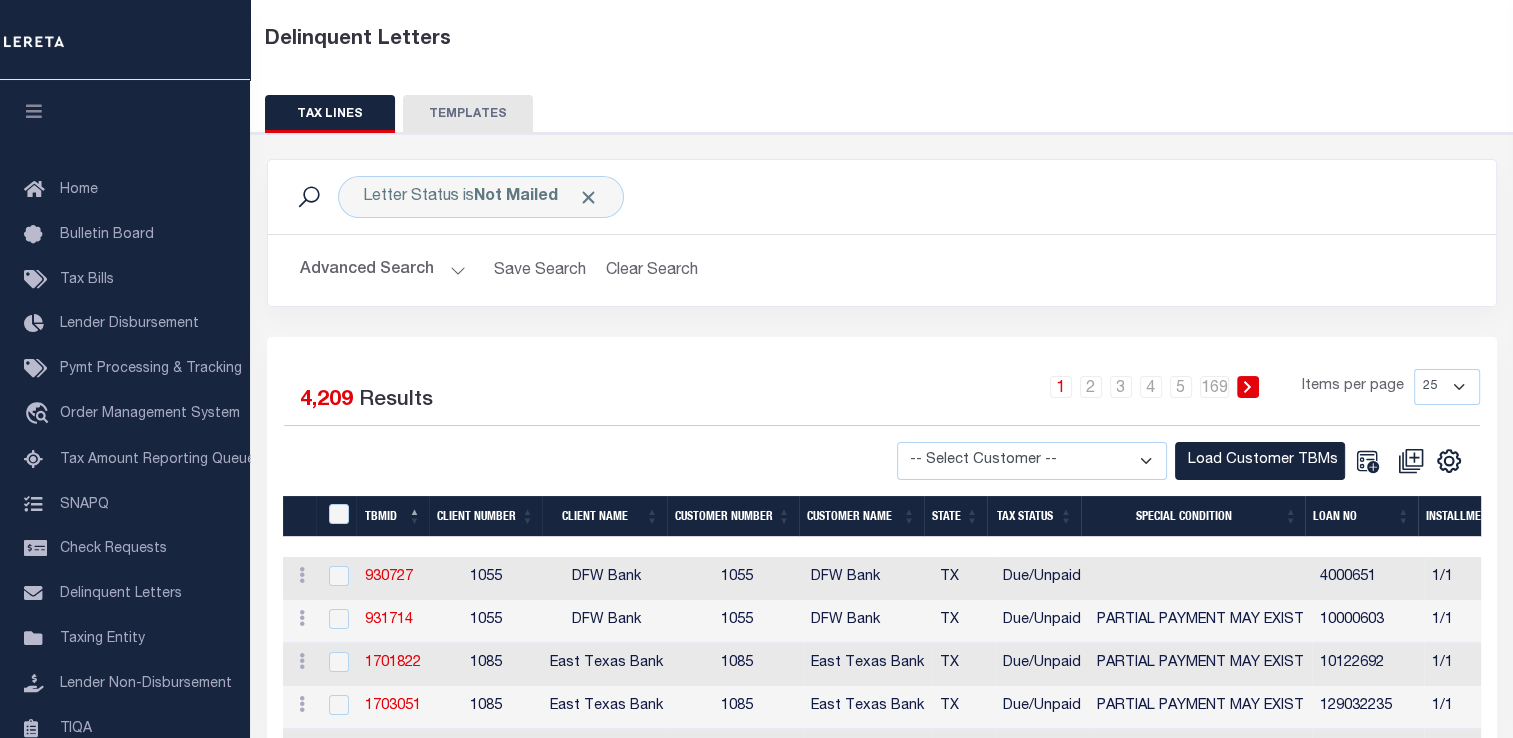 click on "1055" at bounding box center (485, 578) 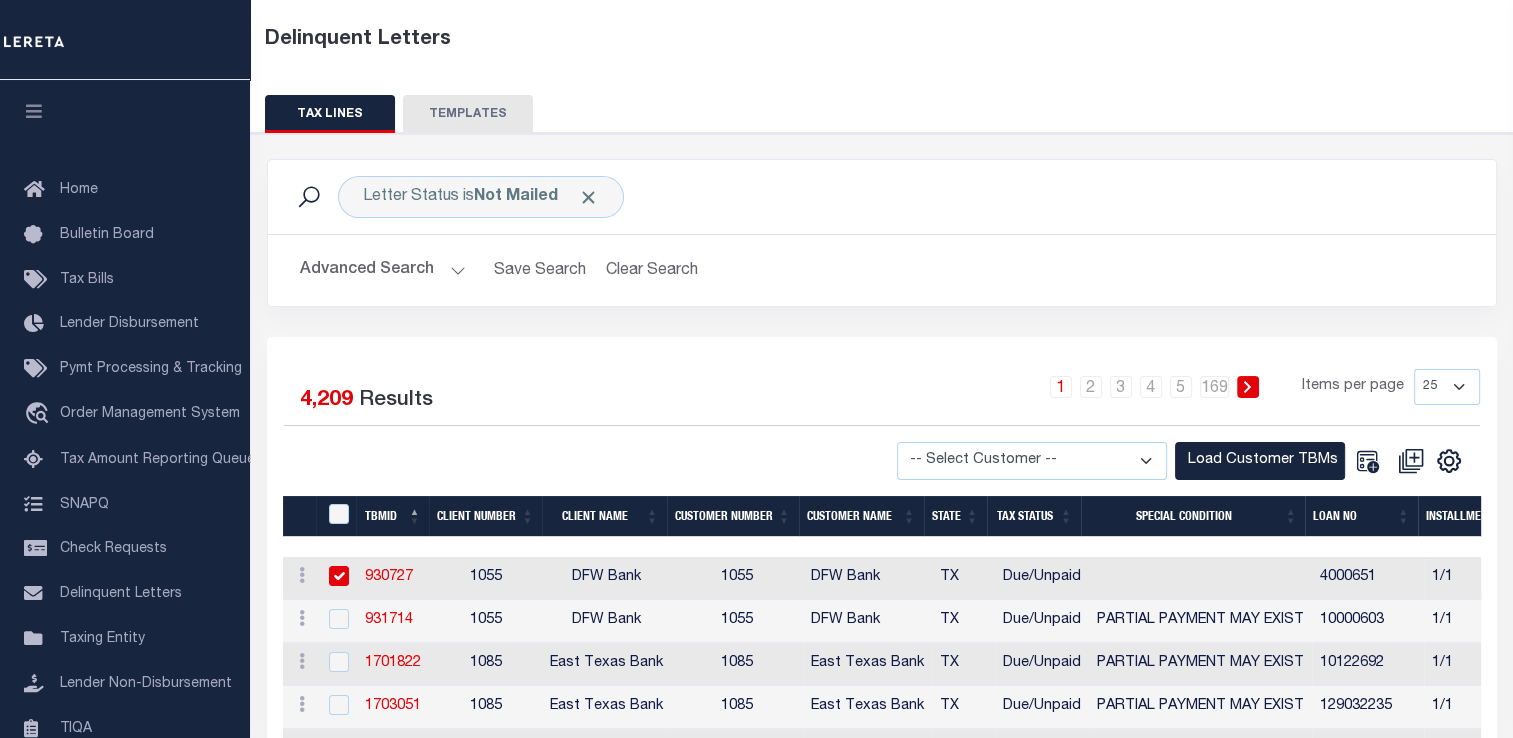 checkbox on "true" 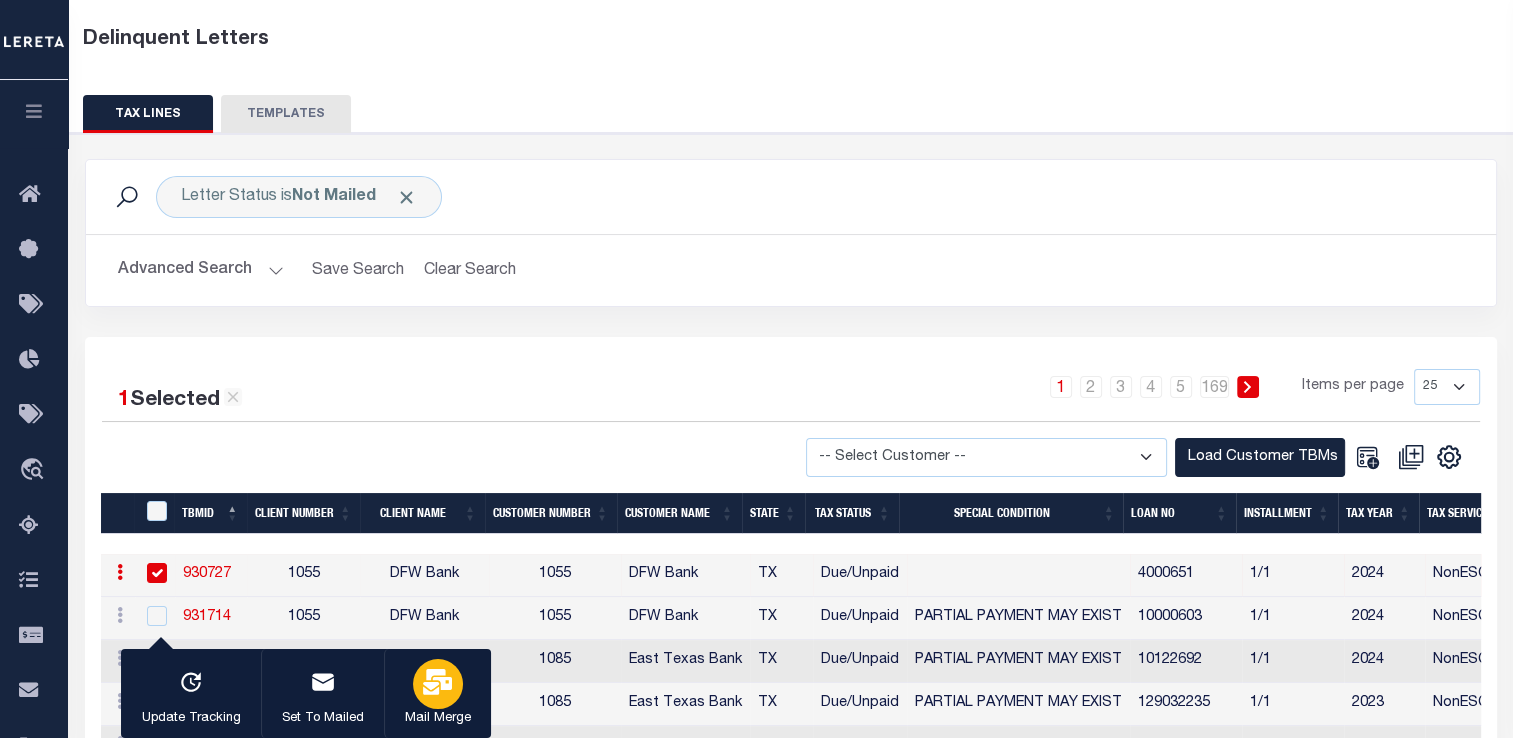 click 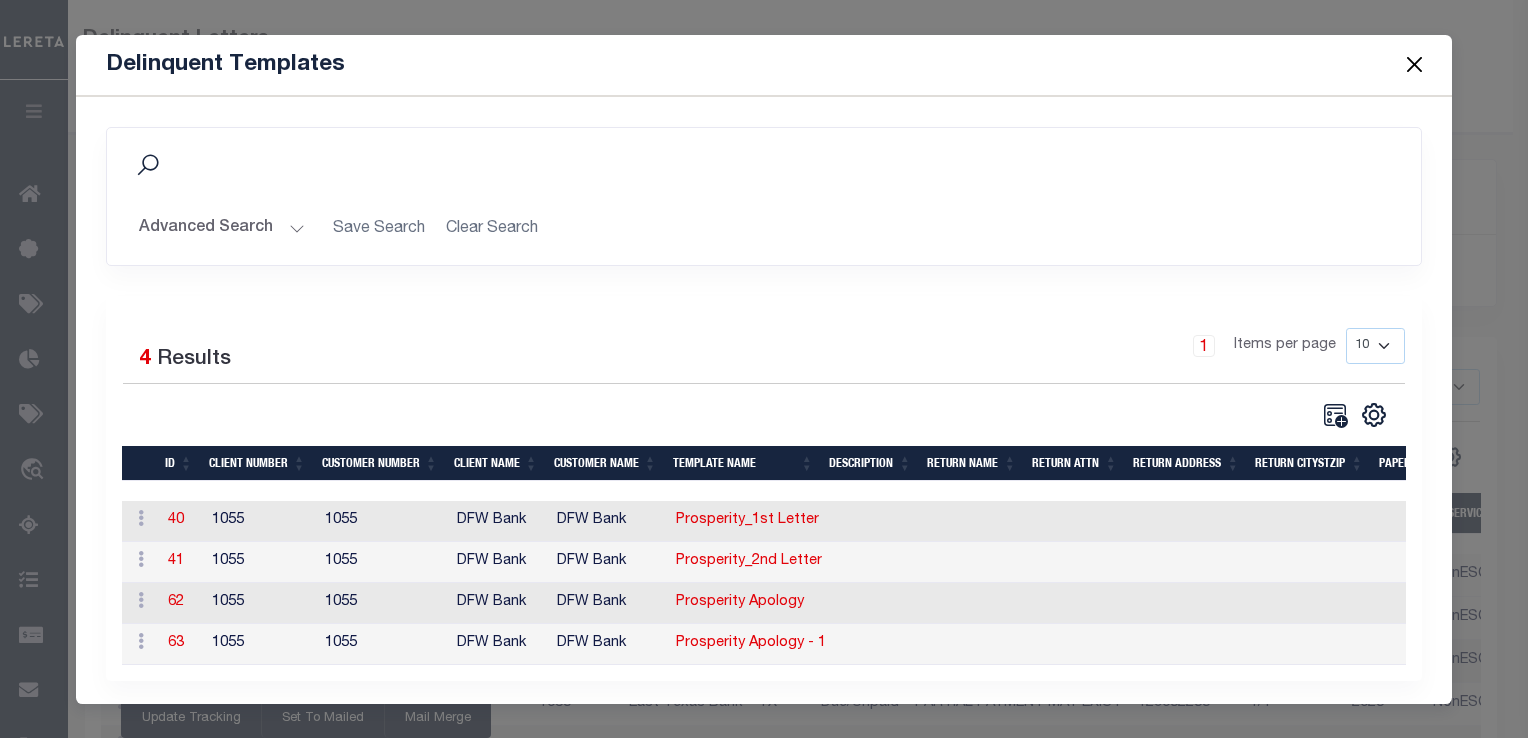 click at bounding box center (1414, 65) 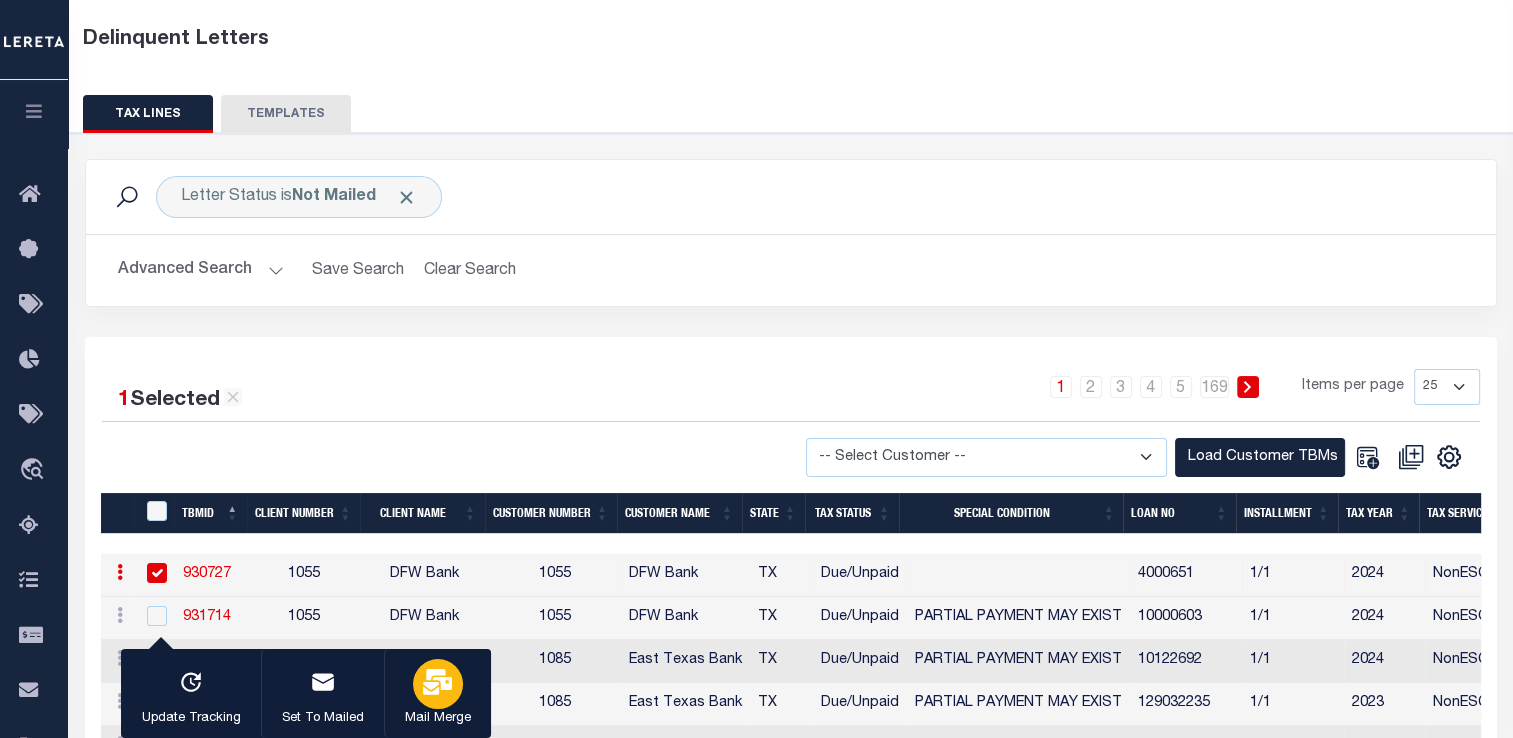 click 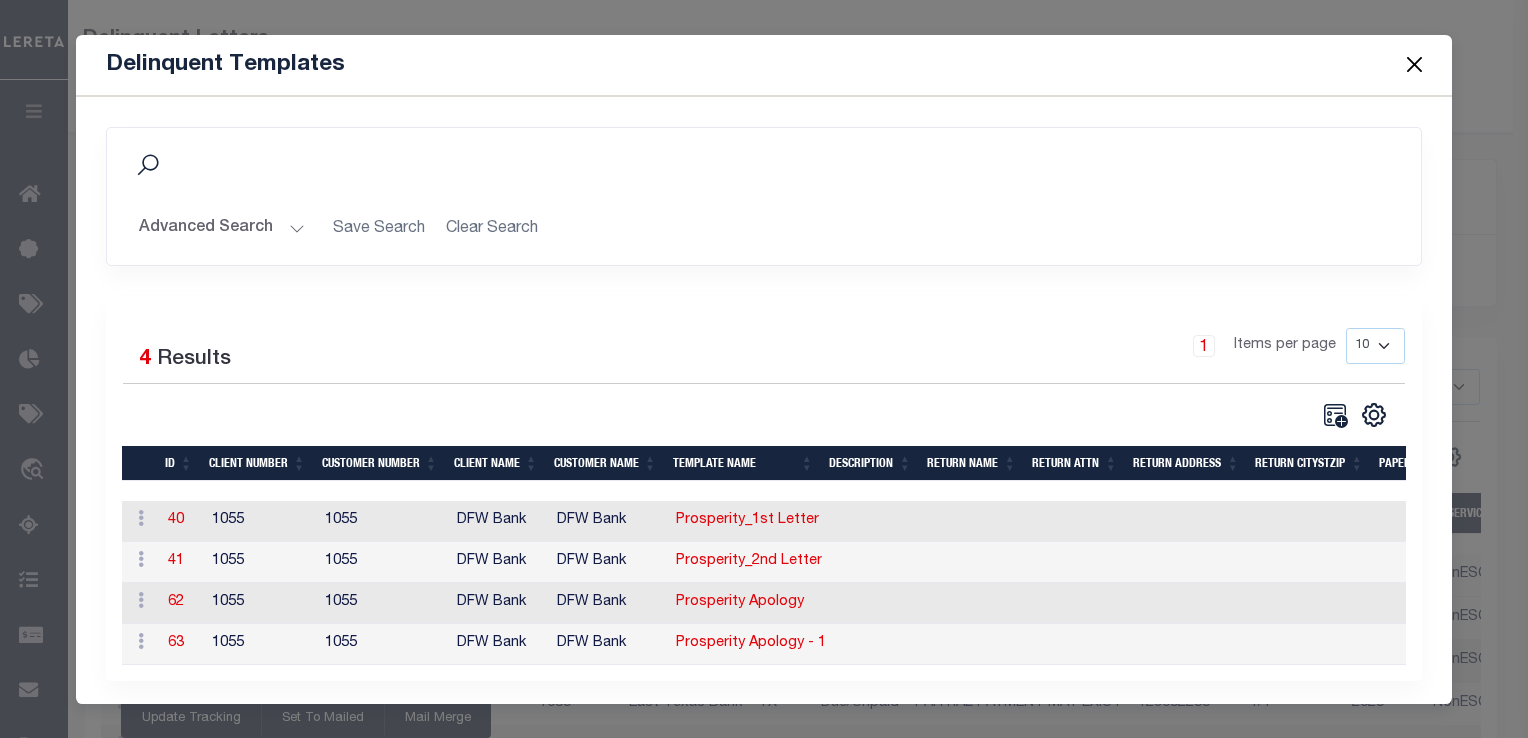scroll, scrollTop: 19, scrollLeft: 0, axis: vertical 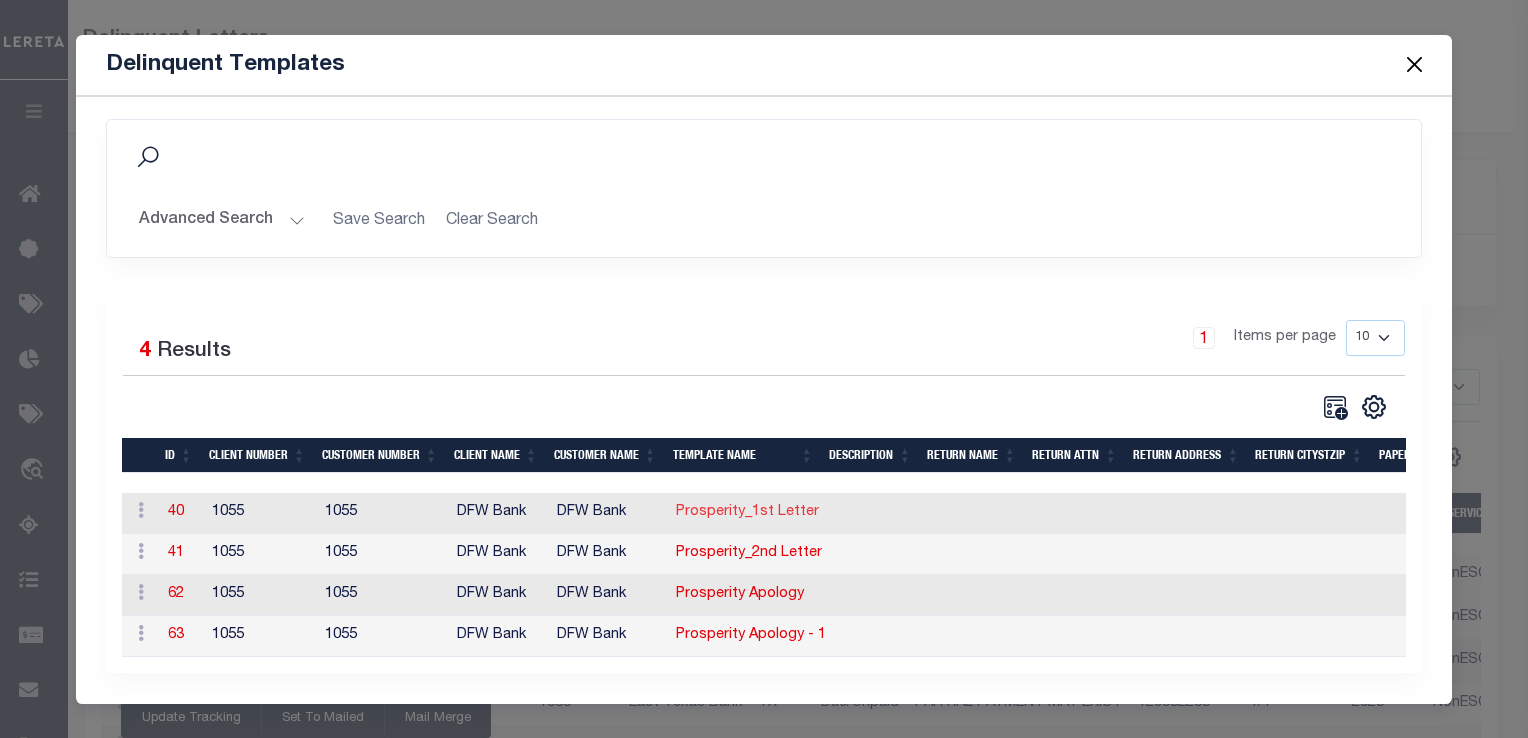 click on "Prosperity_1st Letter" at bounding box center [747, 512] 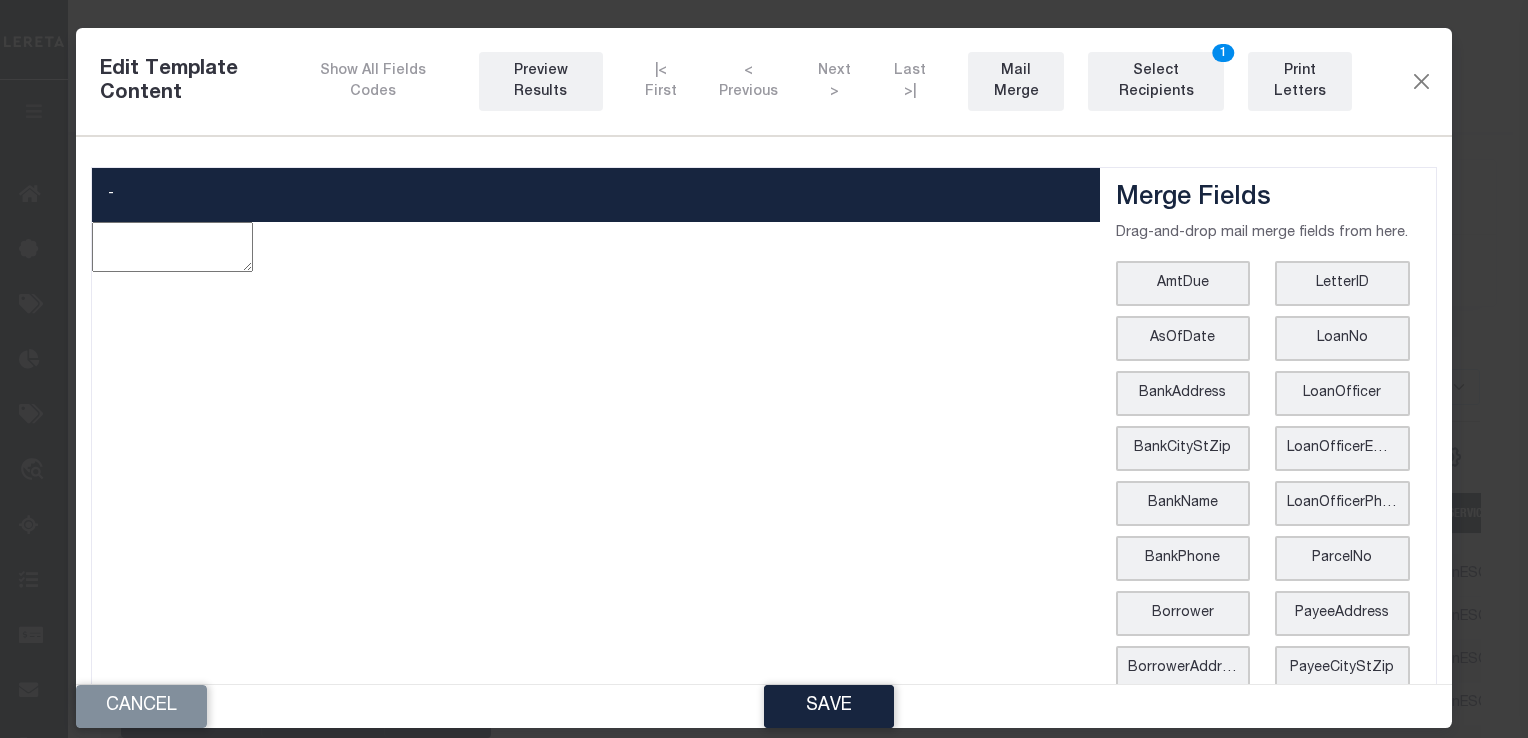 type on "<p style="text-align: center;"><img style="float: left;" src="data:image/png;base64,iVBORw0KGgoAAAANSUhEUgAAA7AAAACxCAMAAADK16HIAAAAAXNSR0IArs4c6QAAAARnQU1BAACxjwv8YQUAAAMAUExURf///wAAAPf37+/v7xkZGa2trTE6OggIAGtra0I6Qr29vUpKShAICObm3s7W1iEZISEpKdbW3oR7hFJSWjExKbWttealveZCveZzveYQvebelObeQozvnObeaxkQWoyUlHNza1pjWs7Fxeal7+ZC7+/eveZz7+YQ760QMYy9zmsQYxkxWhm1axm1KRm1Shm1CHN7e5ycpa0x3kox3nsx3msxMWshCISM74Ra70IhCISMxYRaxYRalJQhCISMhK0QYxCEY4zvzhmEEBBaYxlaEBkQjFKM71KMrRmM7xmMrRnmaxnmKa21a621KUq1a0q1KVJa71JarRla7xlarXu1a3u1Ka0xMYy971K97+ZrEFK9reYpEOatEBm97xm9rVKMzlKMjBmMzhmMjBnmShnmCK21Sq21CEq1Skq1CFJazlJajBlazhlajHu1Snu1CFK9zuZKEFK9jOYIEOaMEBm9zhm9jJyUlNbeEHu9nGsxY7WM762EOrVa73uEOq1aOntaOrWMxa2EELVaxXuEEK1aEHtaEJSEY0qEEJRaY0paEEoQjK0QjHsQjEIZWrUhCK3ma0rma0rmKa3mKa1zlHvma3vmKa3mSkrmSkrmCK3mCK1SlHvmSnvmCFLv760xY+ZrlFKEY+ZrQlLvrTGEY+YpQuYplOatQhnv7xnvrYzv7+atlBmEMTFaYxlaMeZra+Ypa+ataxkQrRkQ77XmzrXOnBkxjFLvzuZKlOZKQlLvjOYIQuYIlOaMQhnvzhnvjOaMlOZKa+YIa+aMaxkQzvfeEJy9nLWEY0qEMbVaY0paMUoQra0QrXsQra0Q70oQ73sQ73sQMUoxjK0xj..." 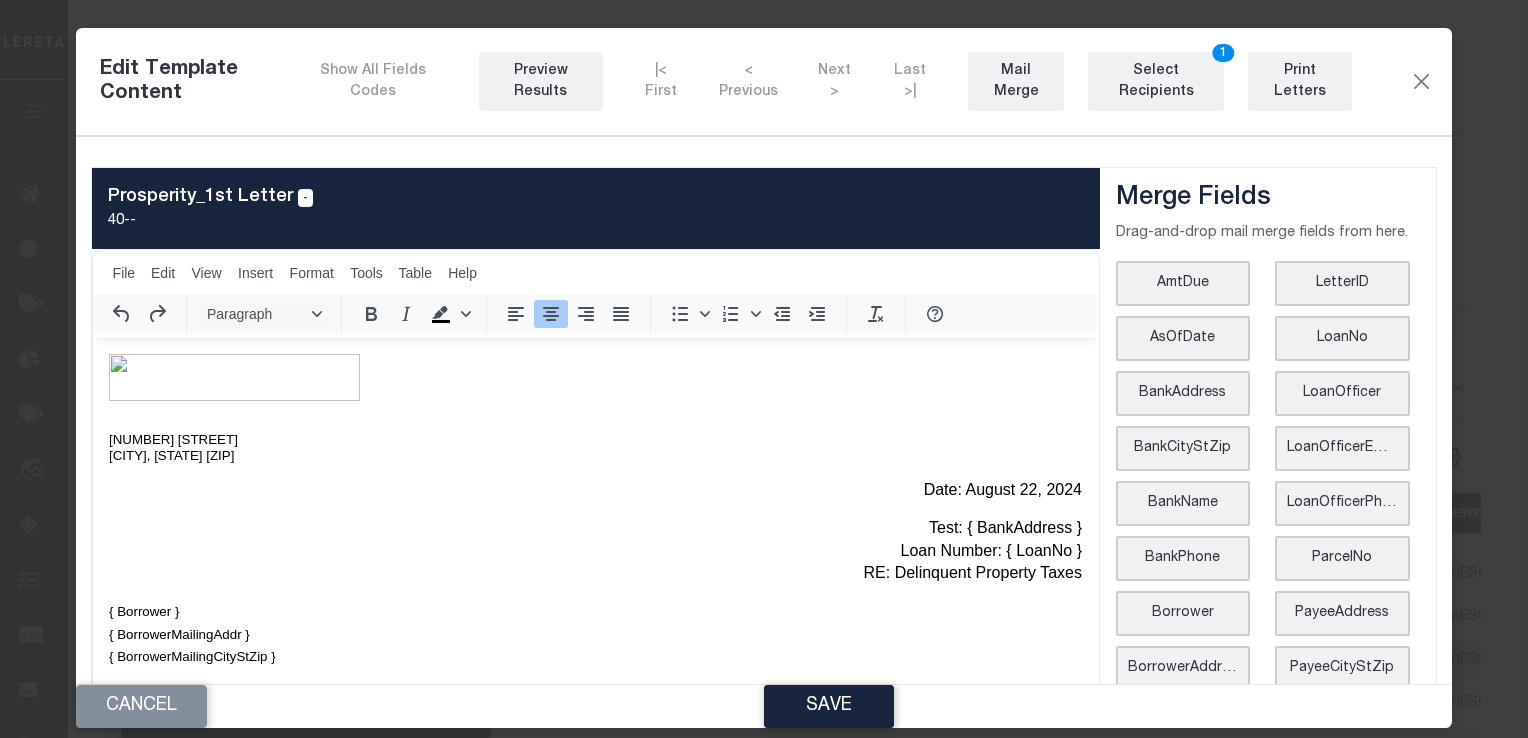 scroll, scrollTop: 0, scrollLeft: 0, axis: both 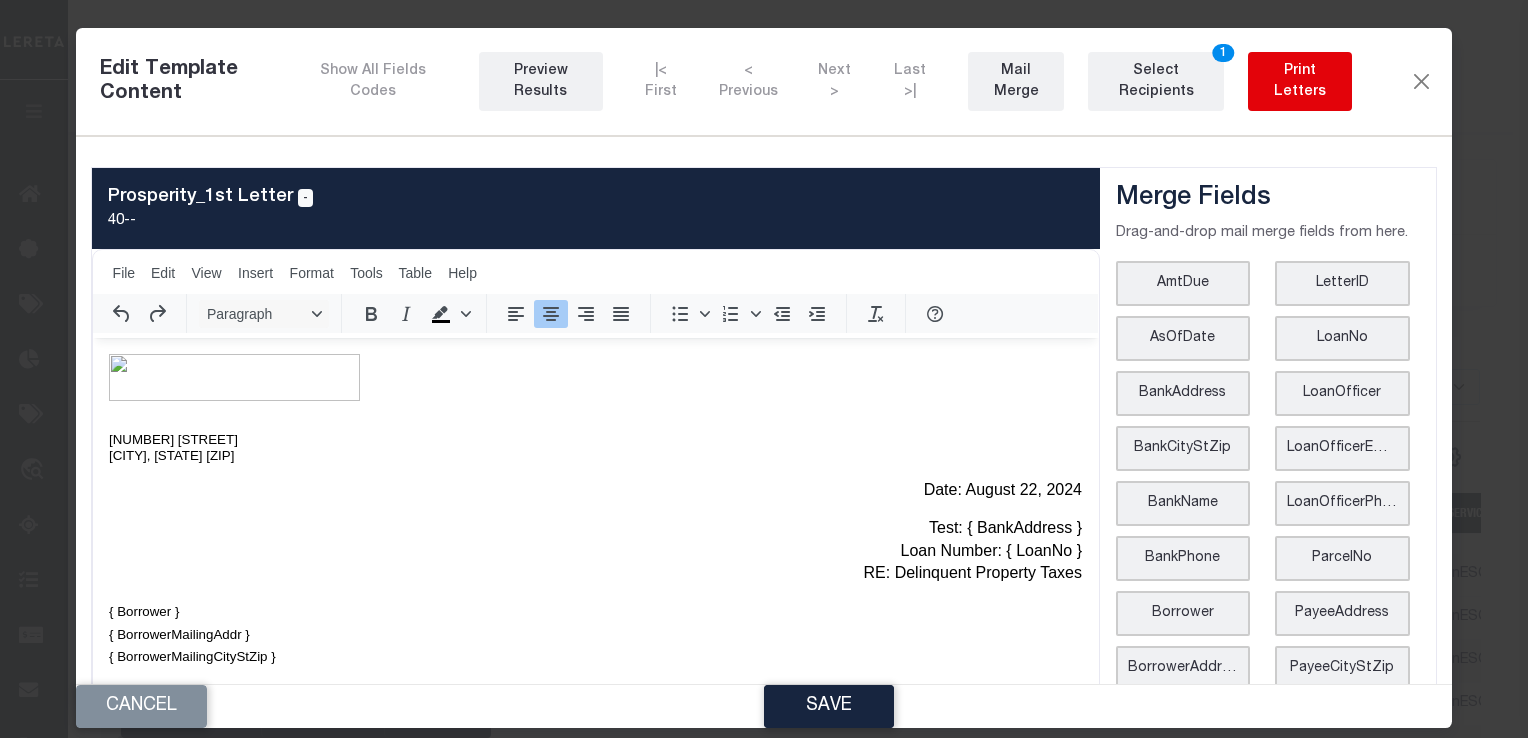 click on "Print Letters" at bounding box center [1300, 82] 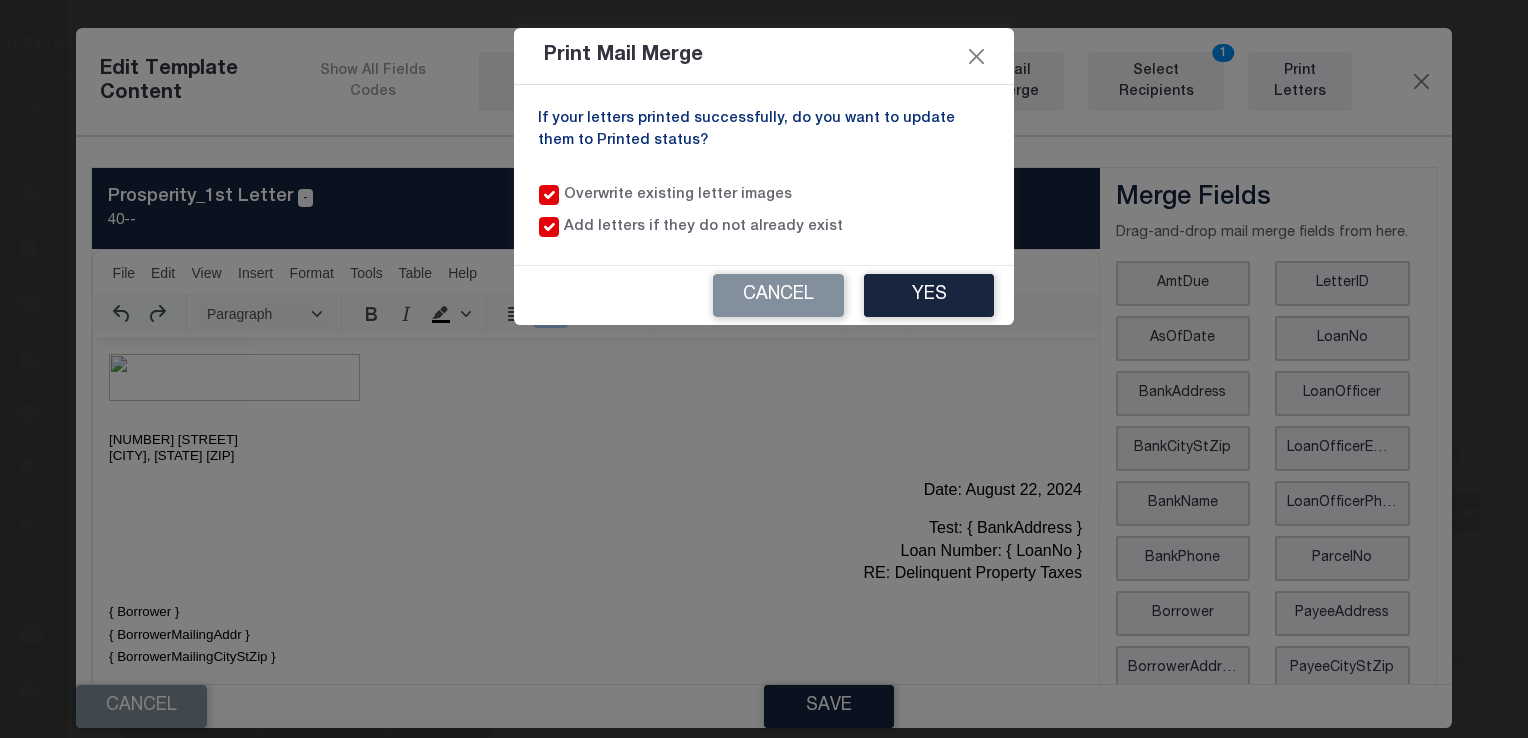 click on "Yes" at bounding box center [929, 295] 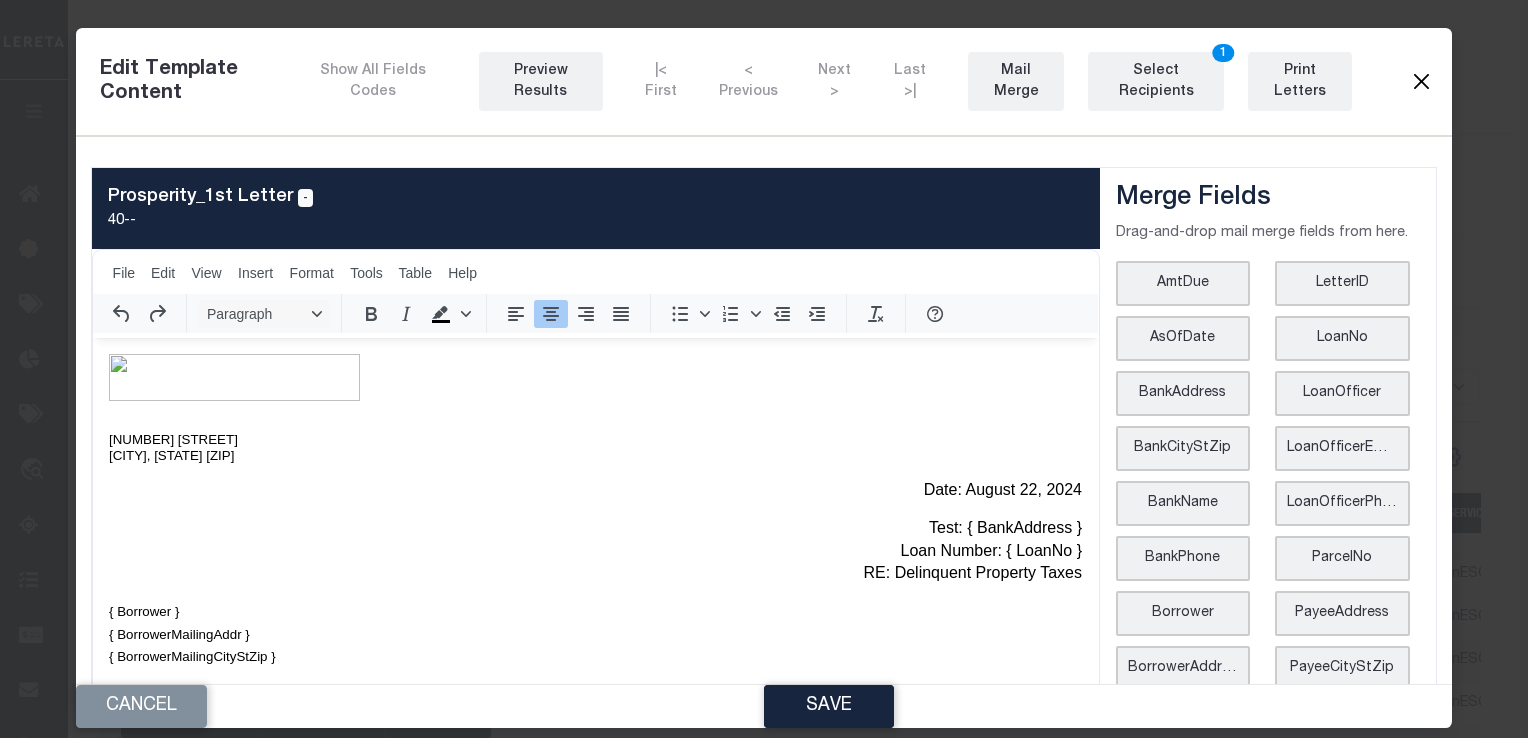 click at bounding box center [1421, 82] 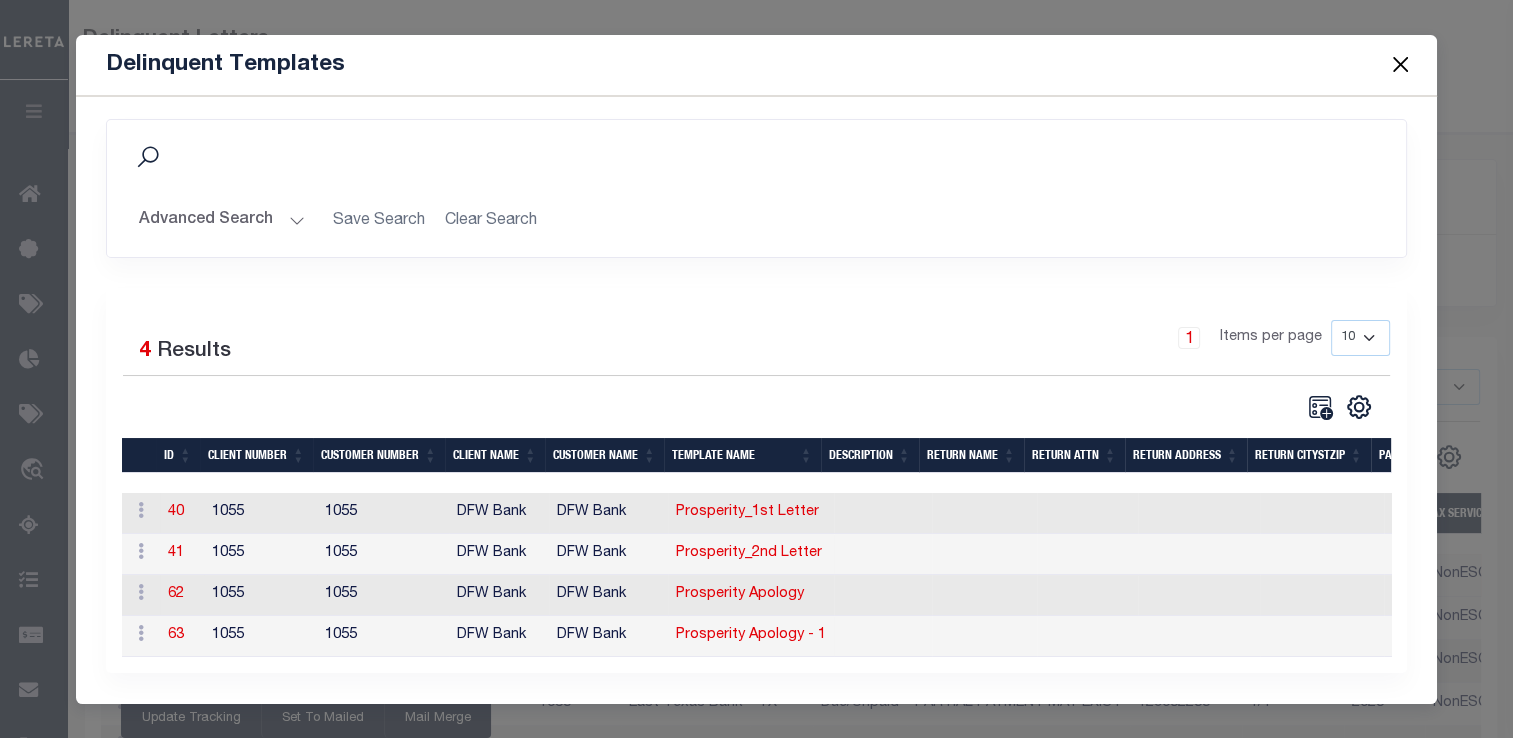 click at bounding box center (1400, 65) 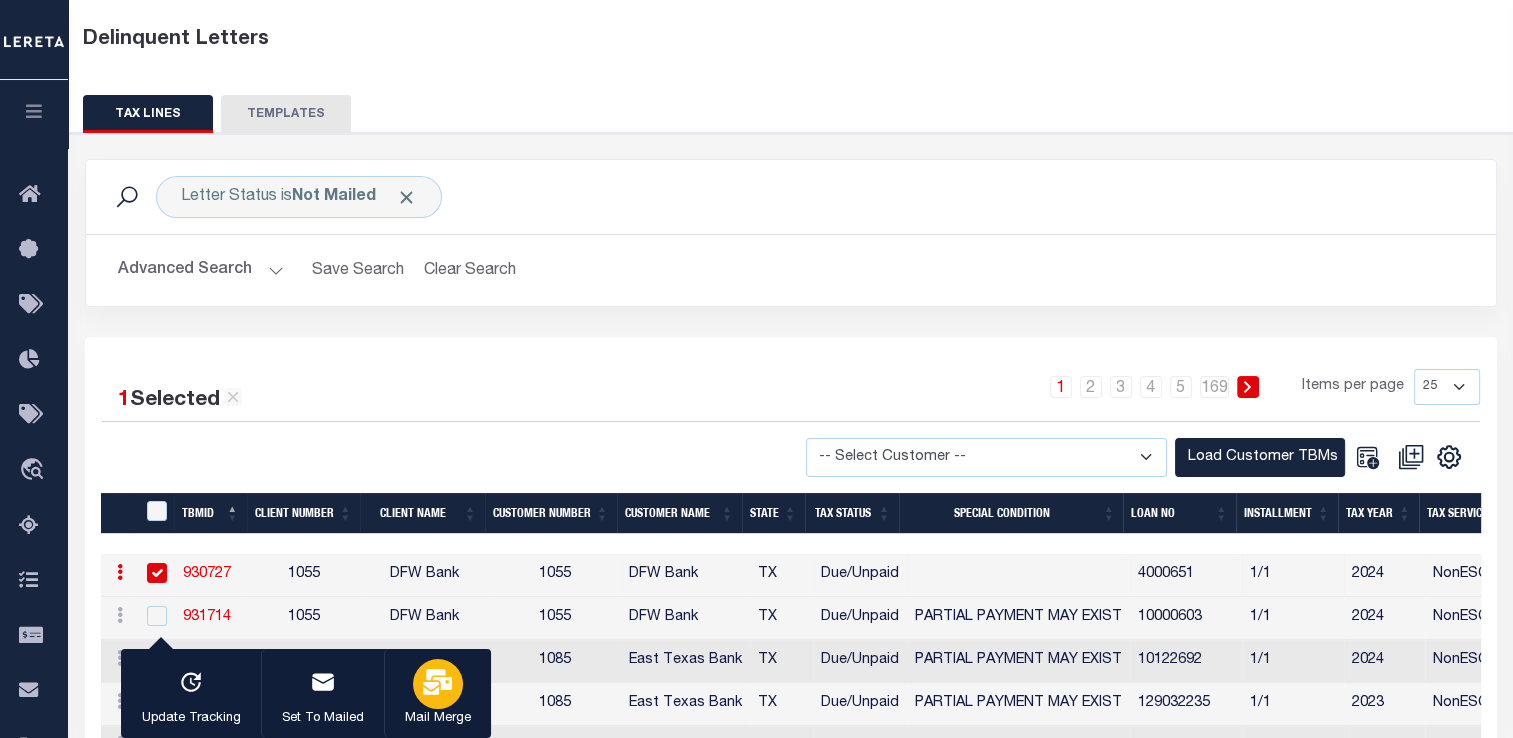 click at bounding box center [438, 684] 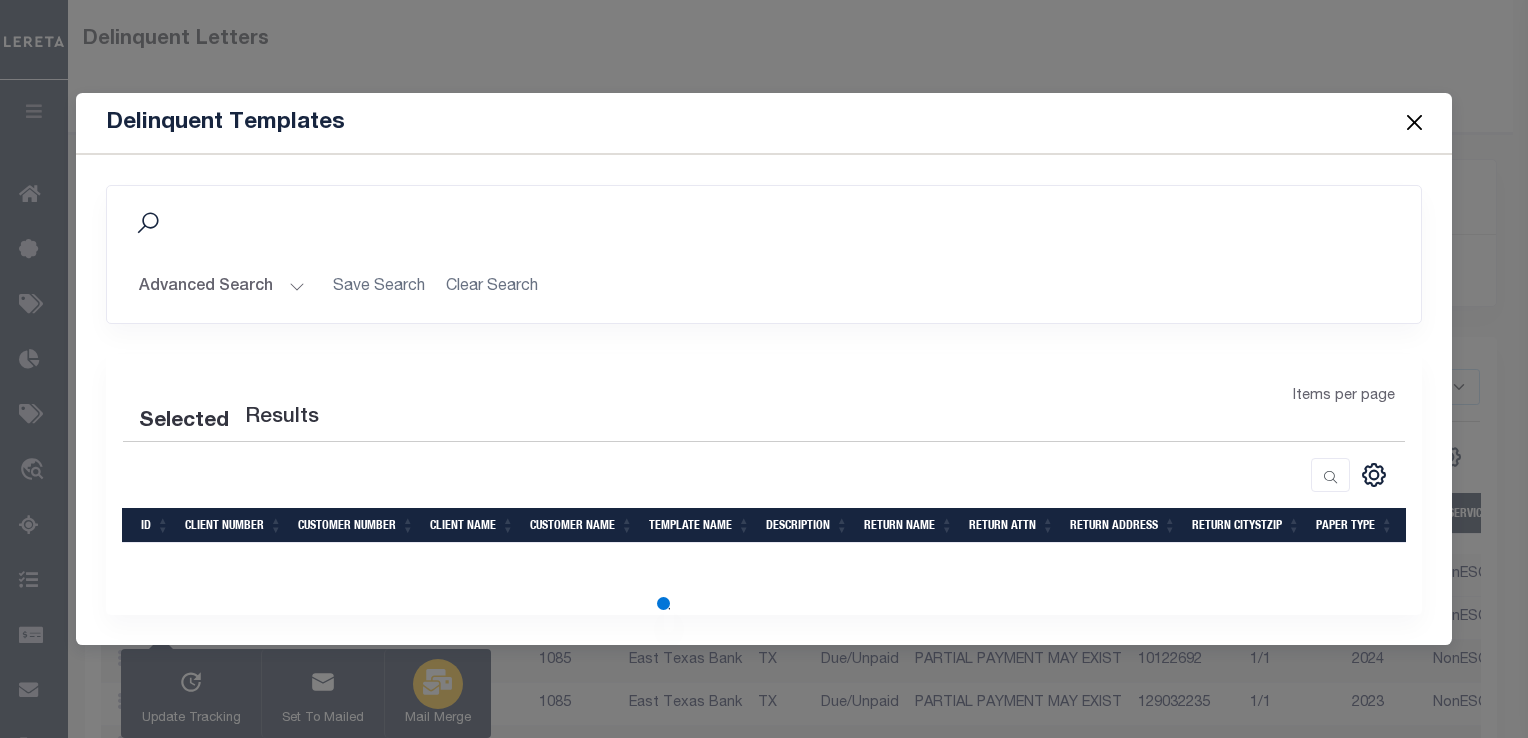 scroll, scrollTop: 0, scrollLeft: 0, axis: both 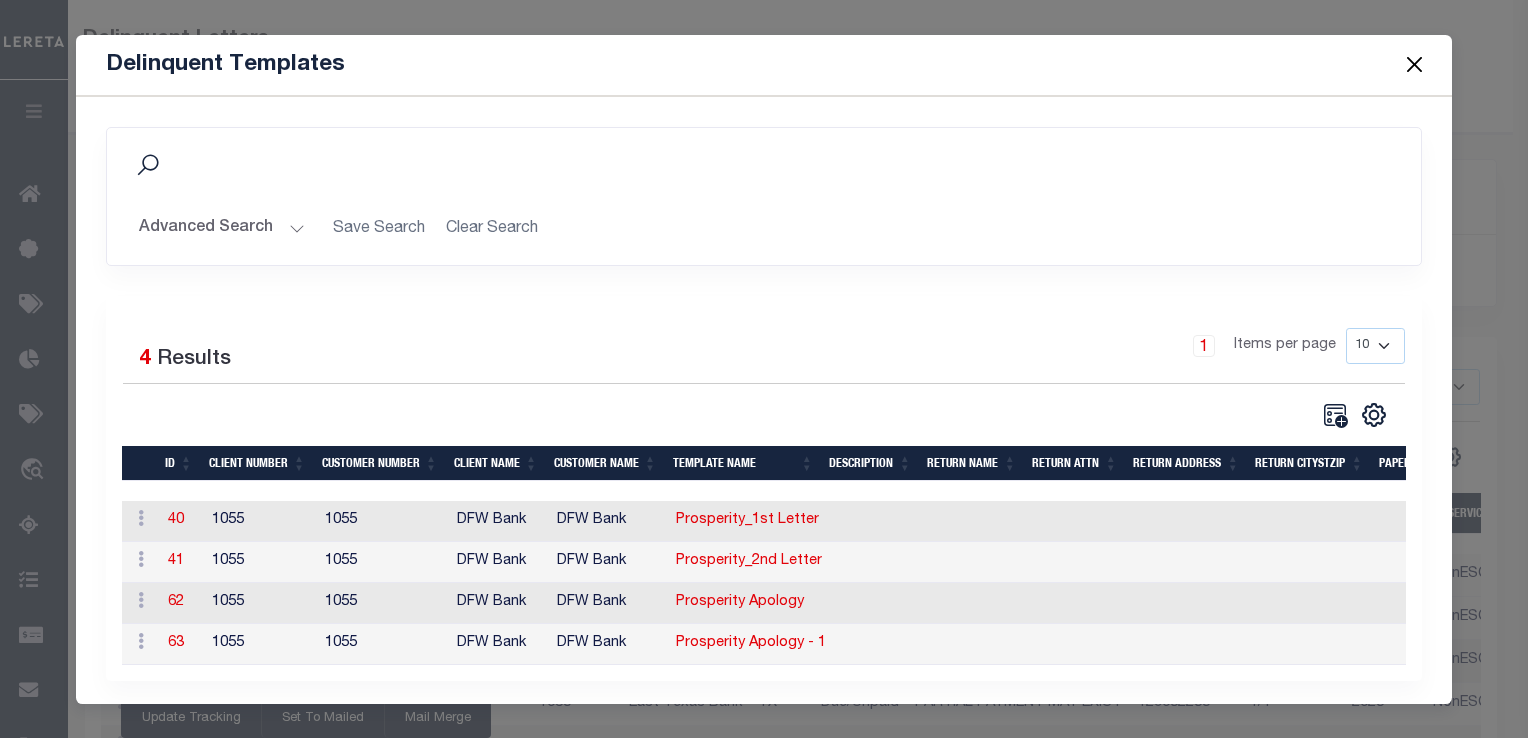 click on "Prosperity_1st Letter" at bounding box center (751, 521) 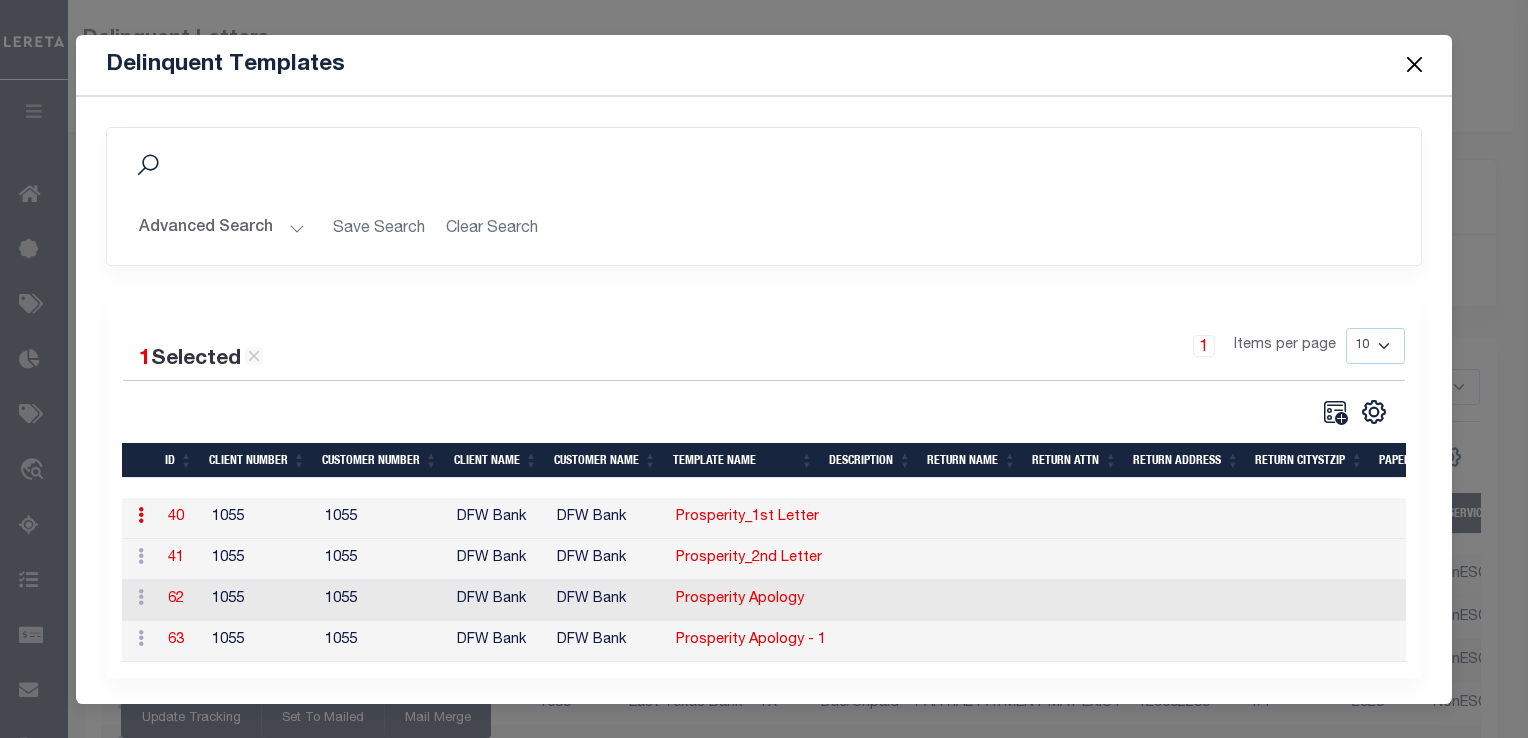 click on "Prosperity_1st Letter" at bounding box center (747, 517) 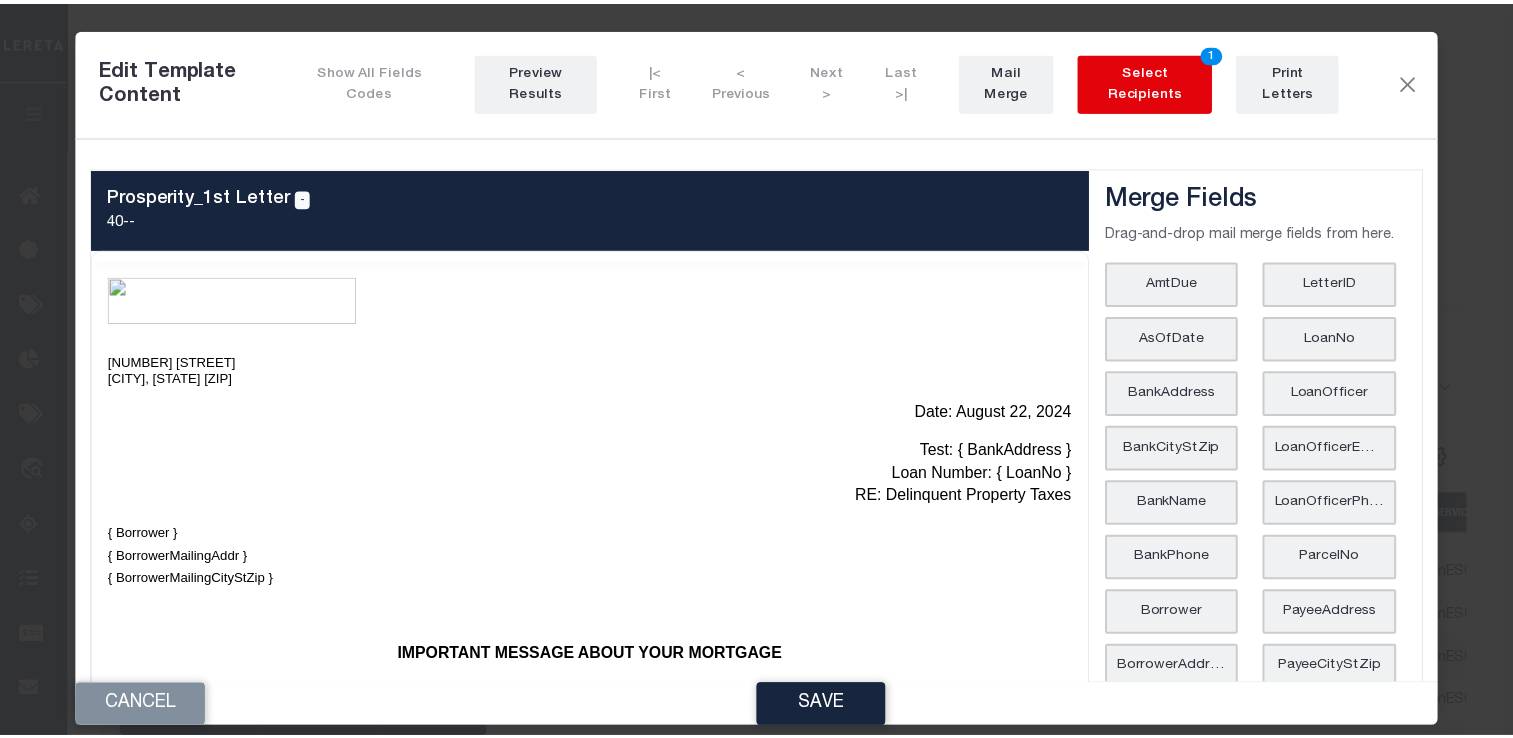 scroll, scrollTop: 0, scrollLeft: 0, axis: both 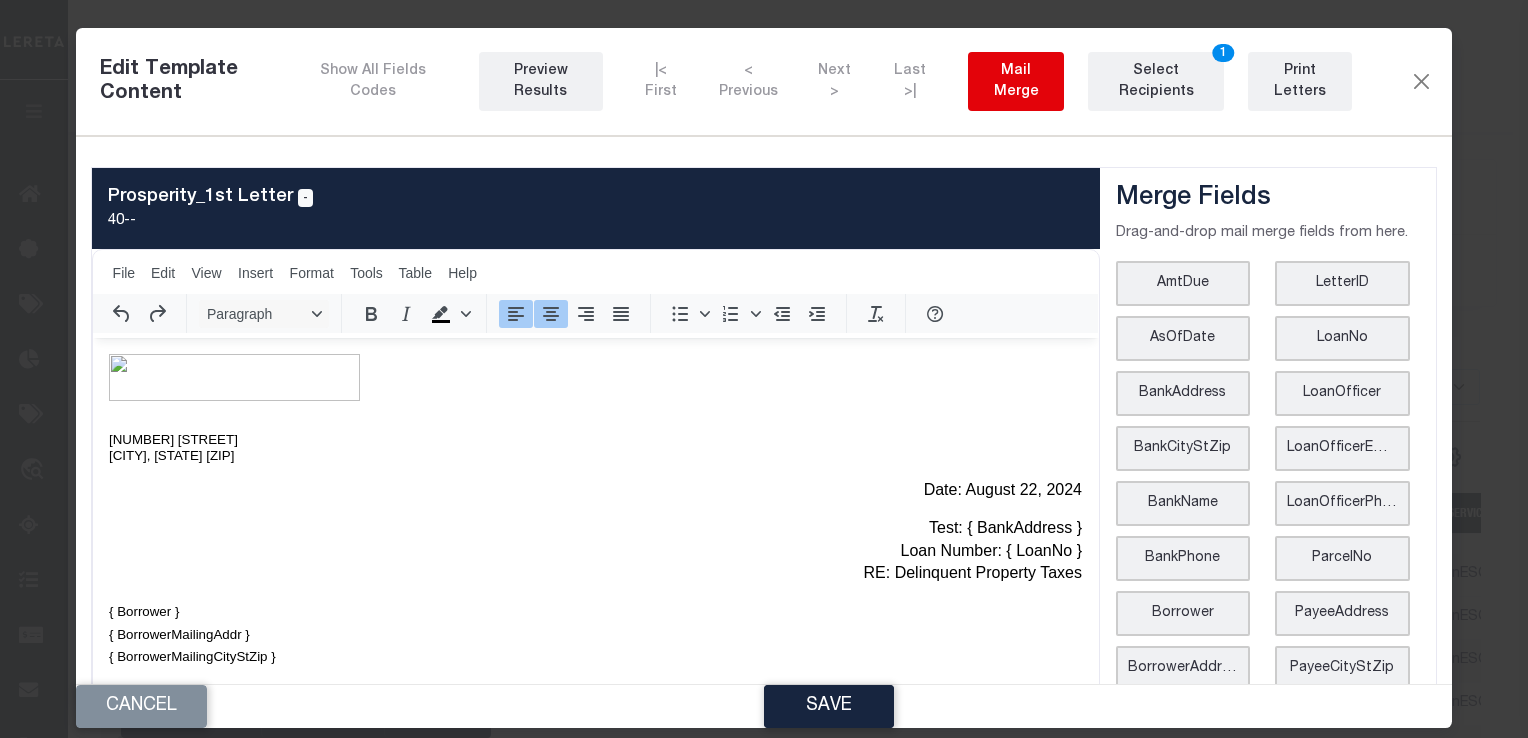 click on "Mail Merge" at bounding box center [1016, 82] 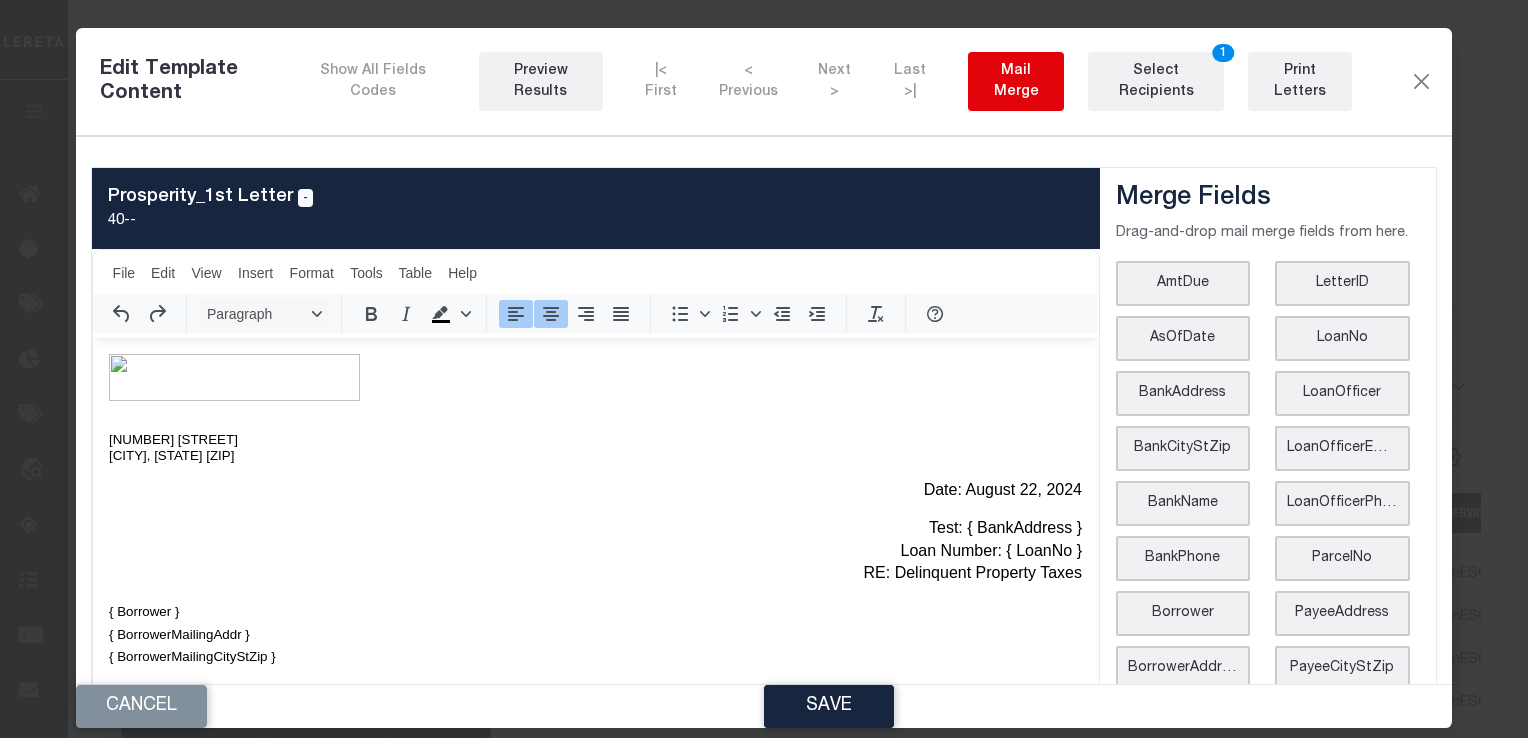 click on "Mail Merge" at bounding box center (1016, 82) 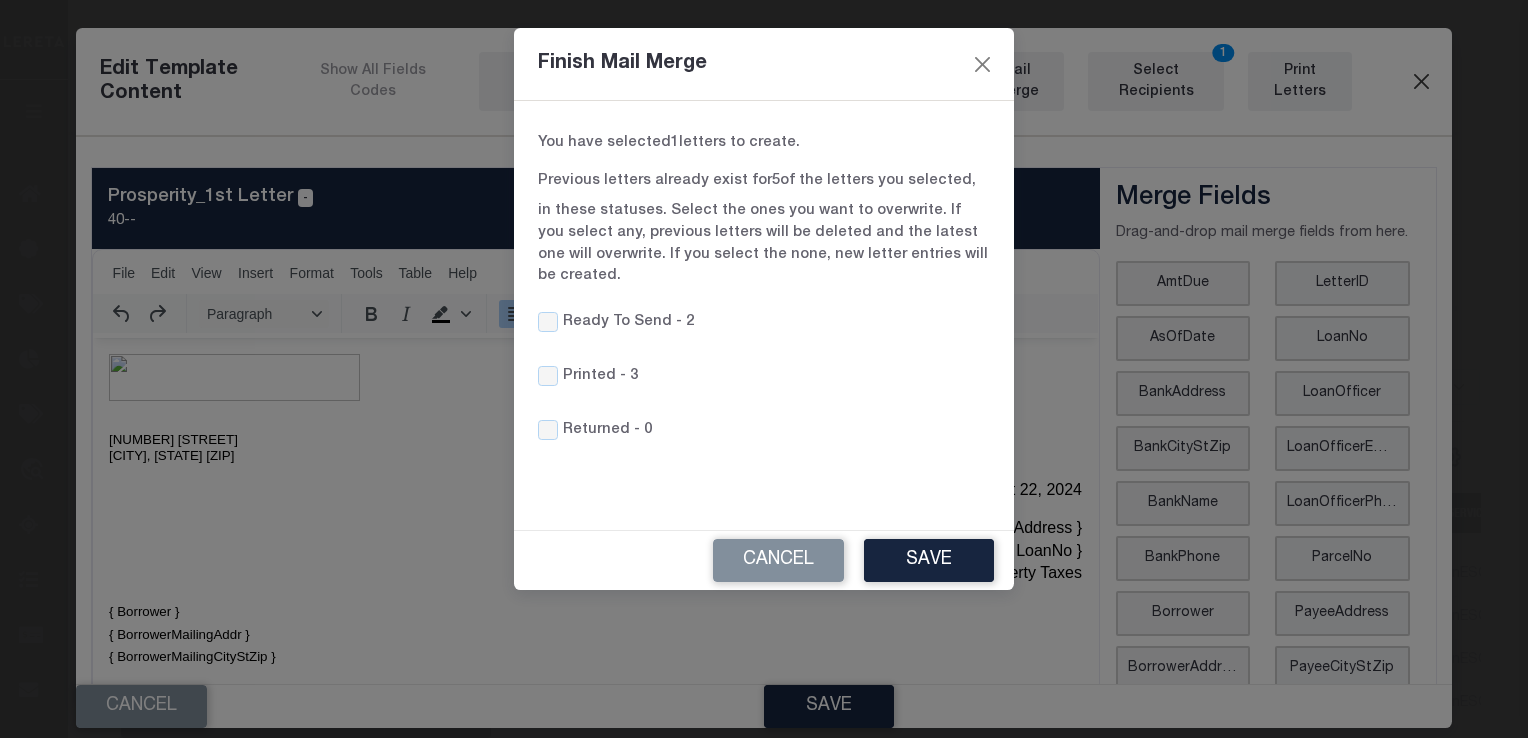click on "Finish Mail Merge
You have selected  1  letters to create.
Previous letters already exist for  5  of the letters you selected, in these statuses. Select the ones you want to overwrite. If you select any, previous letters will be deleted and the latest one will overwrite. If you select the none, new letter entries will be created.
2 3 0" at bounding box center (764, 309) 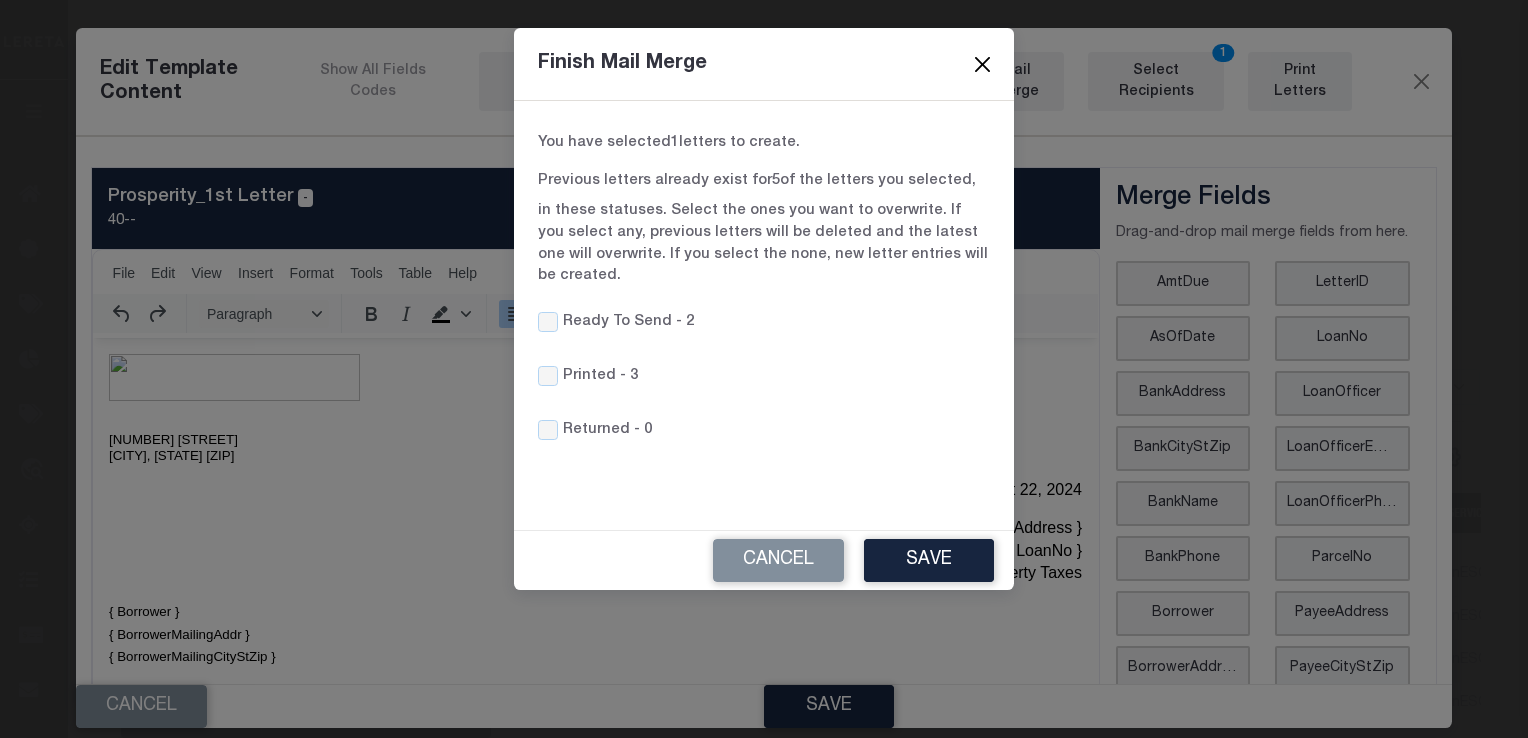 click at bounding box center [983, 64] 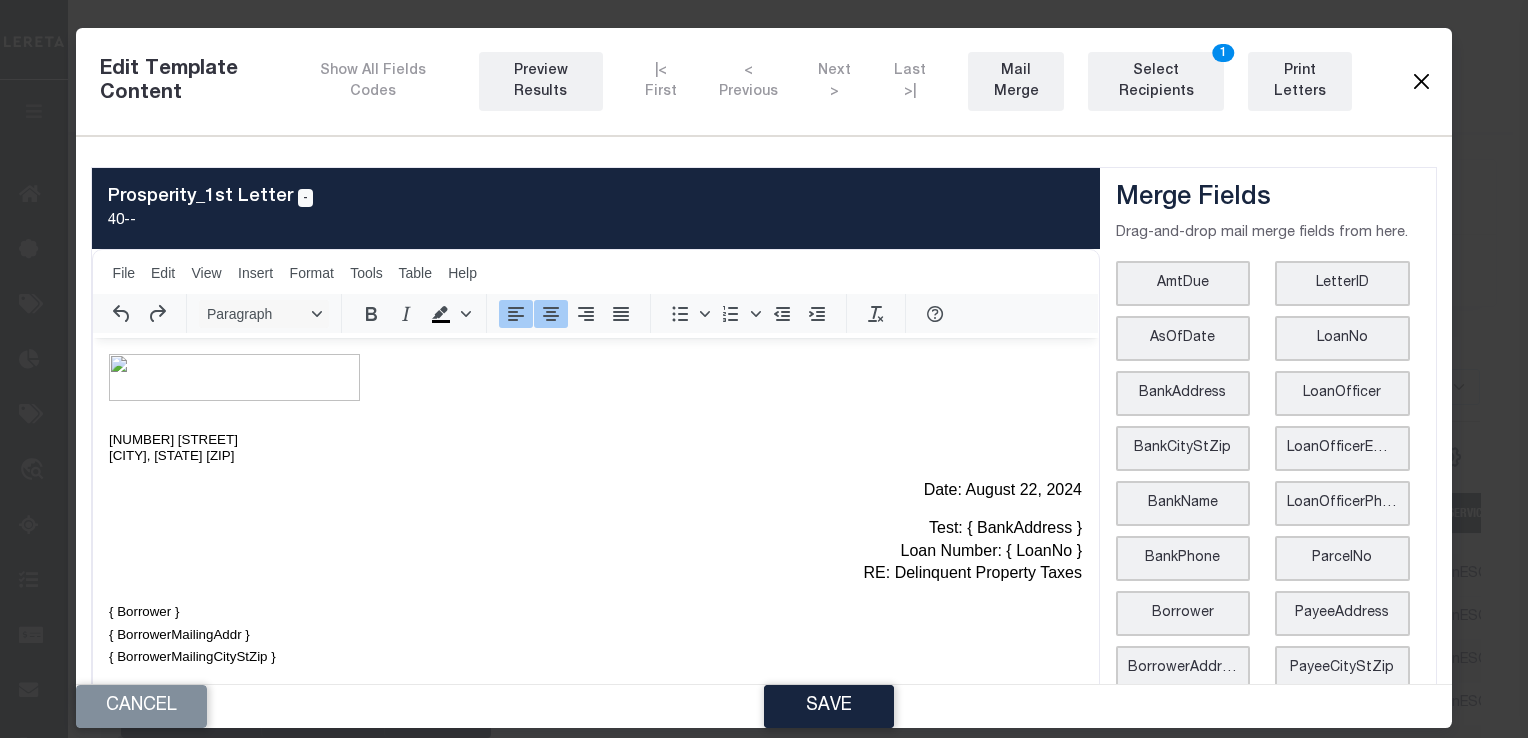 click at bounding box center [1421, 82] 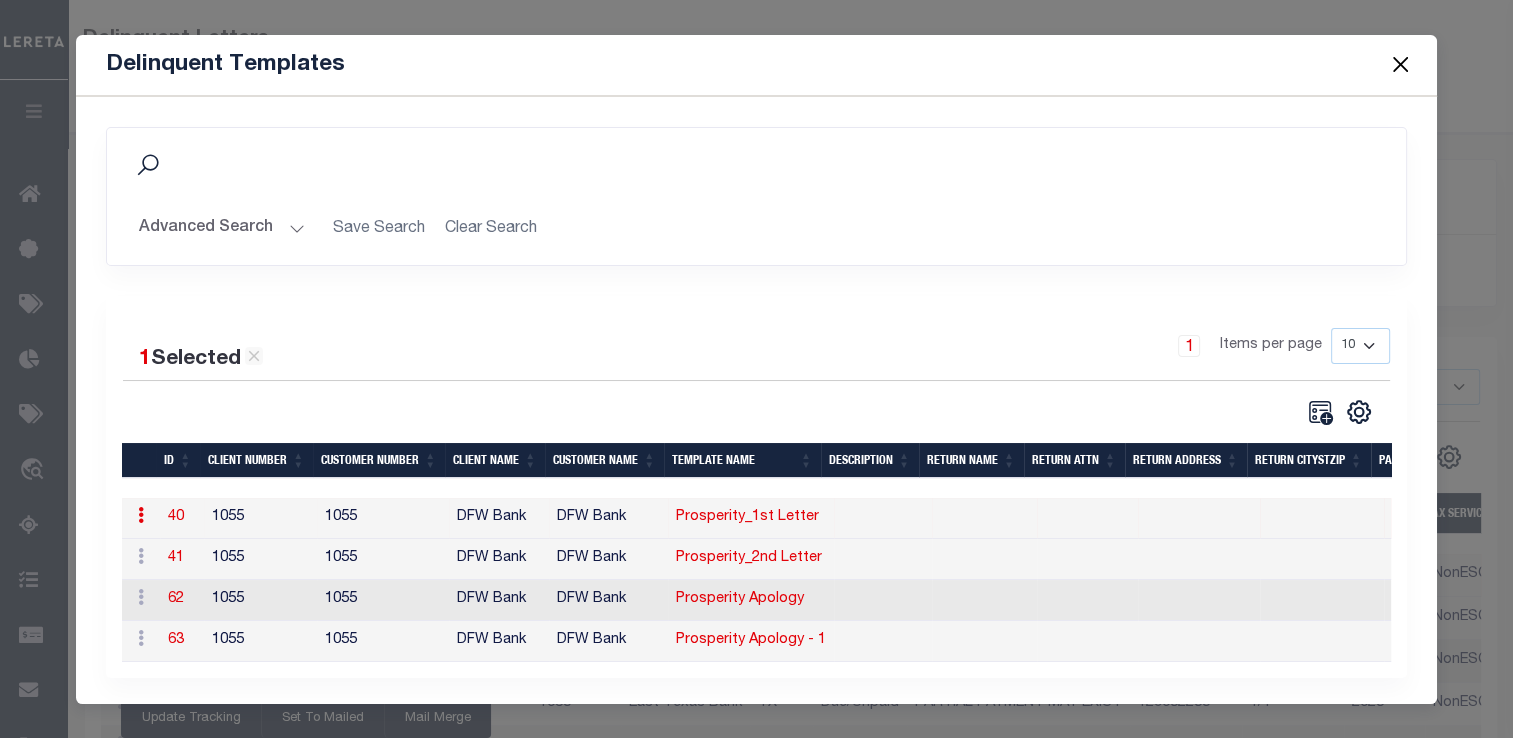 click at bounding box center [1400, 65] 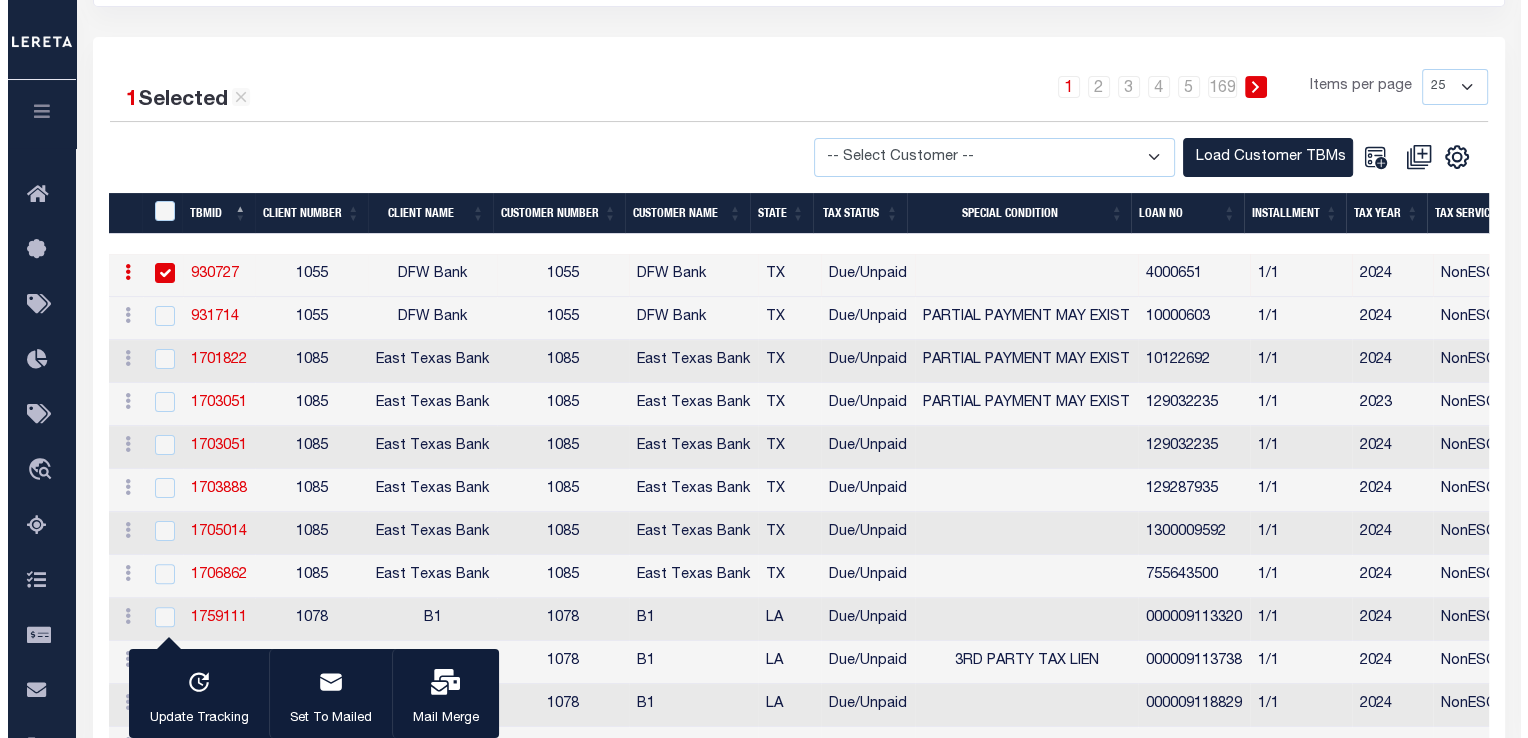 scroll, scrollTop: 100, scrollLeft: 0, axis: vertical 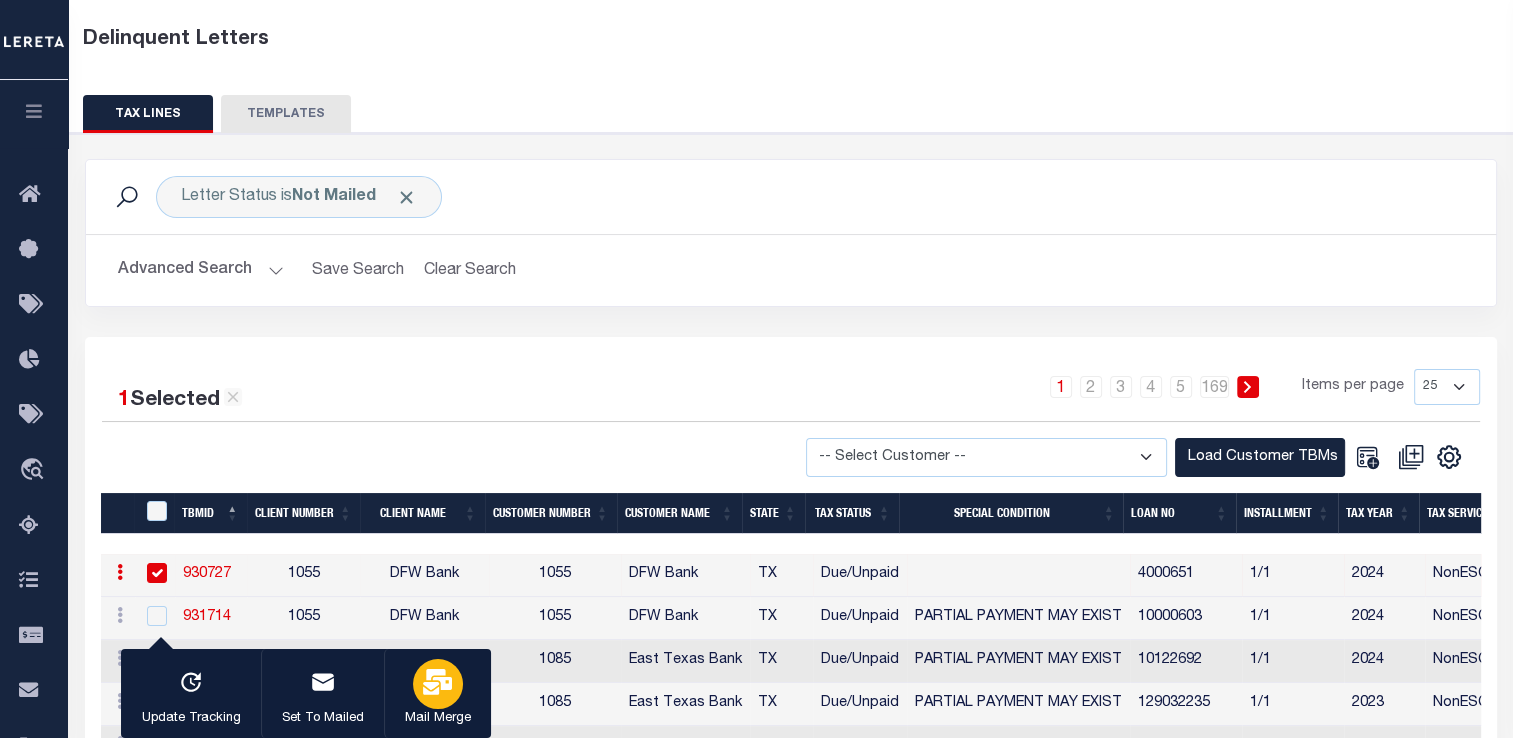 click on "Mail Merge" at bounding box center [437, 694] 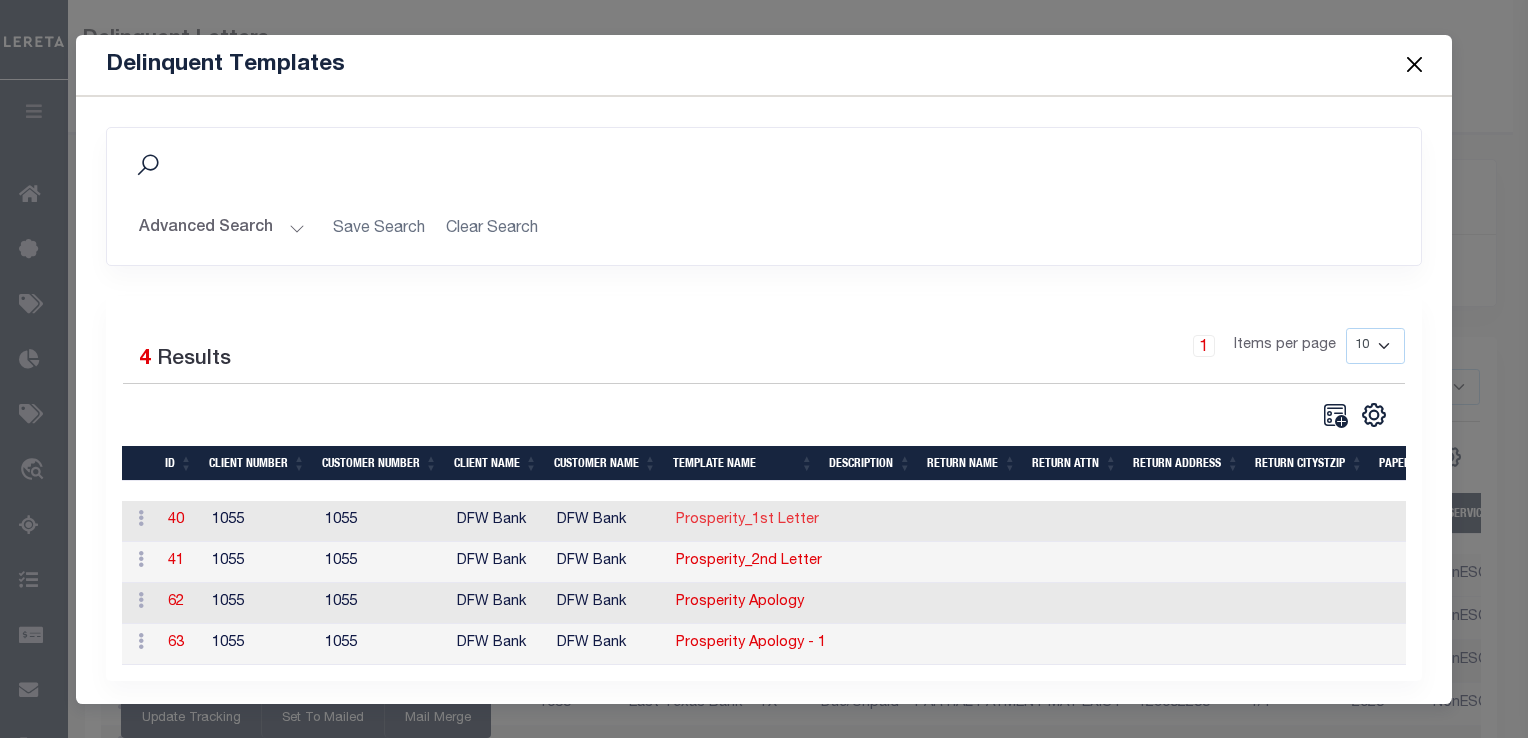 click on "Prosperity_1st Letter" at bounding box center (747, 520) 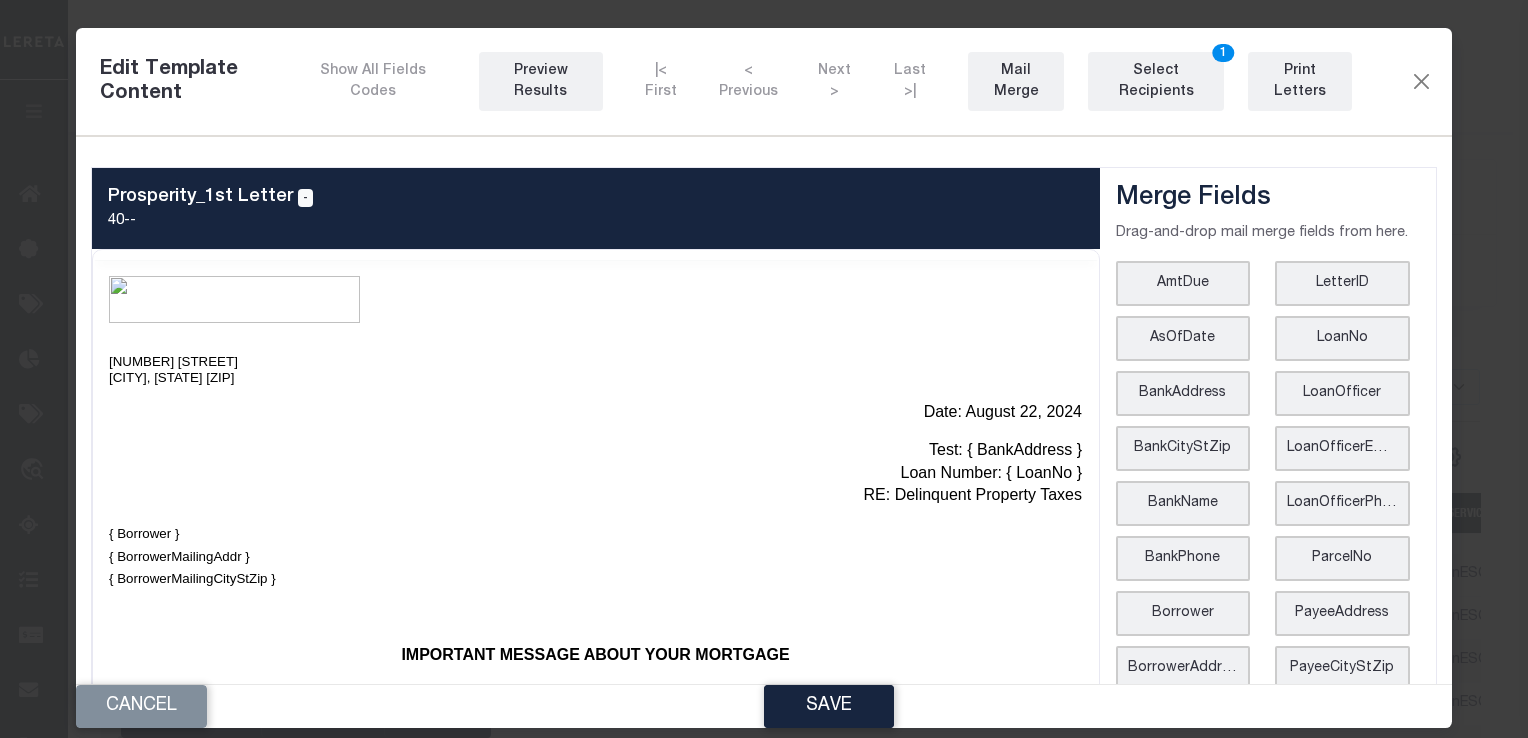 scroll, scrollTop: 0, scrollLeft: 0, axis: both 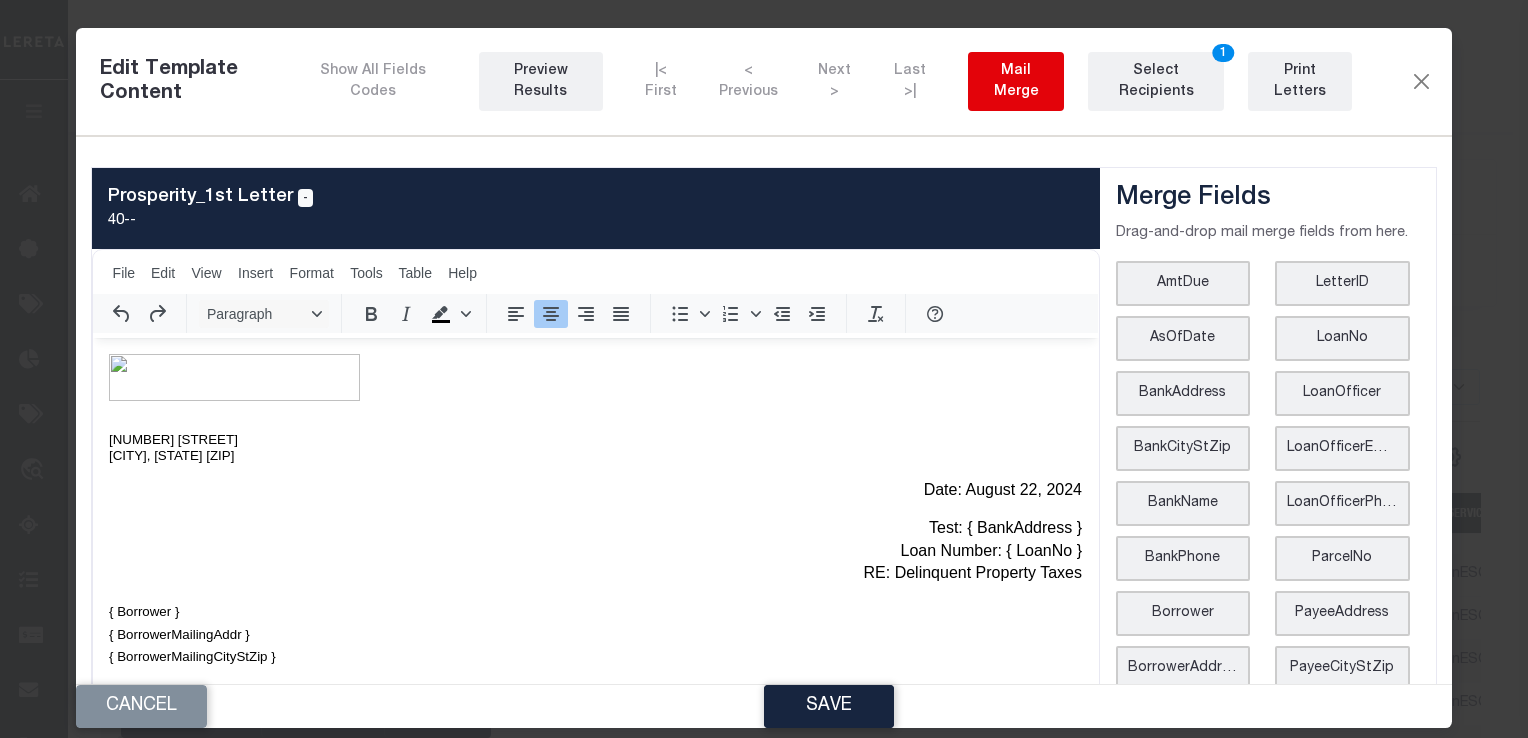 click on "Mail Merge" at bounding box center (1016, 82) 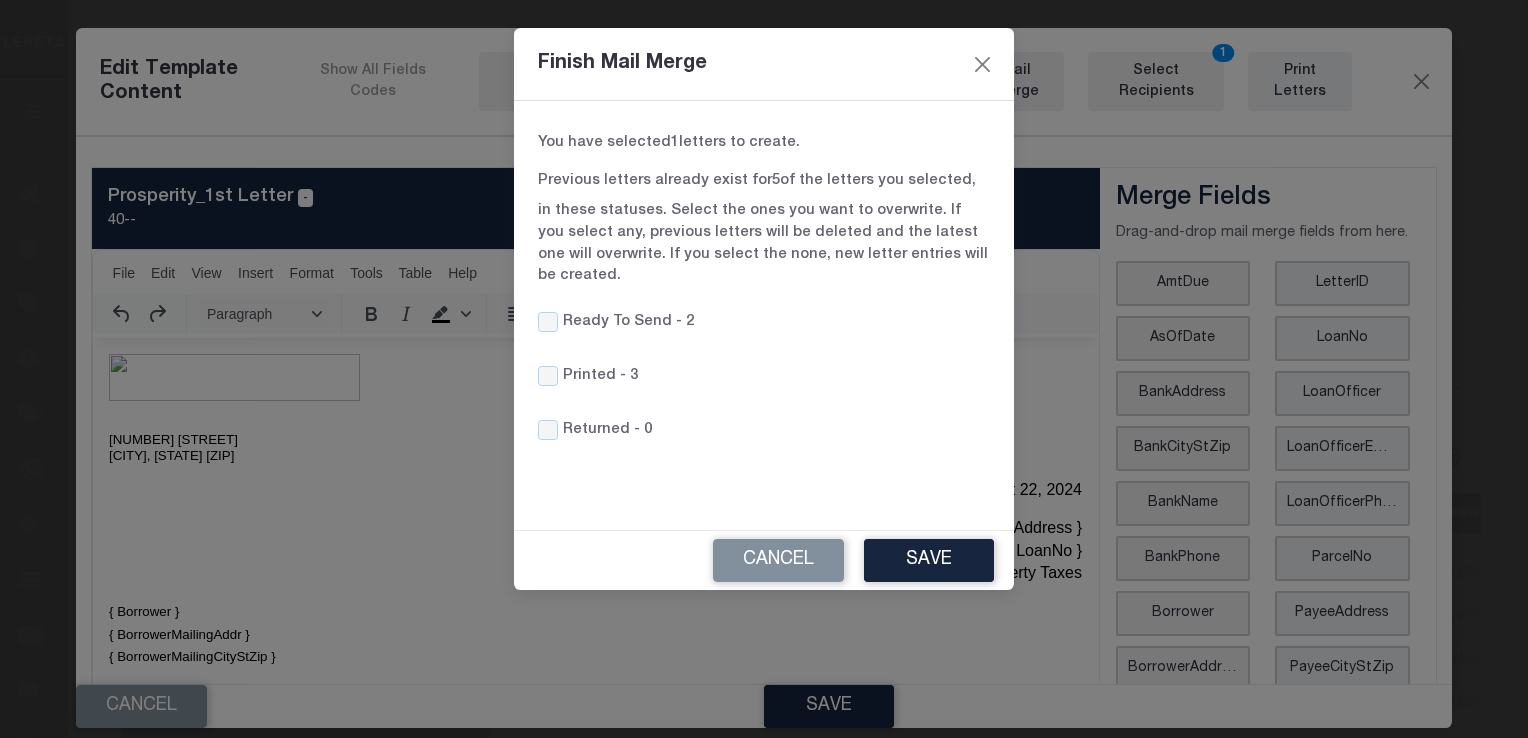 click on "Printed -" at bounding box center [594, 377] 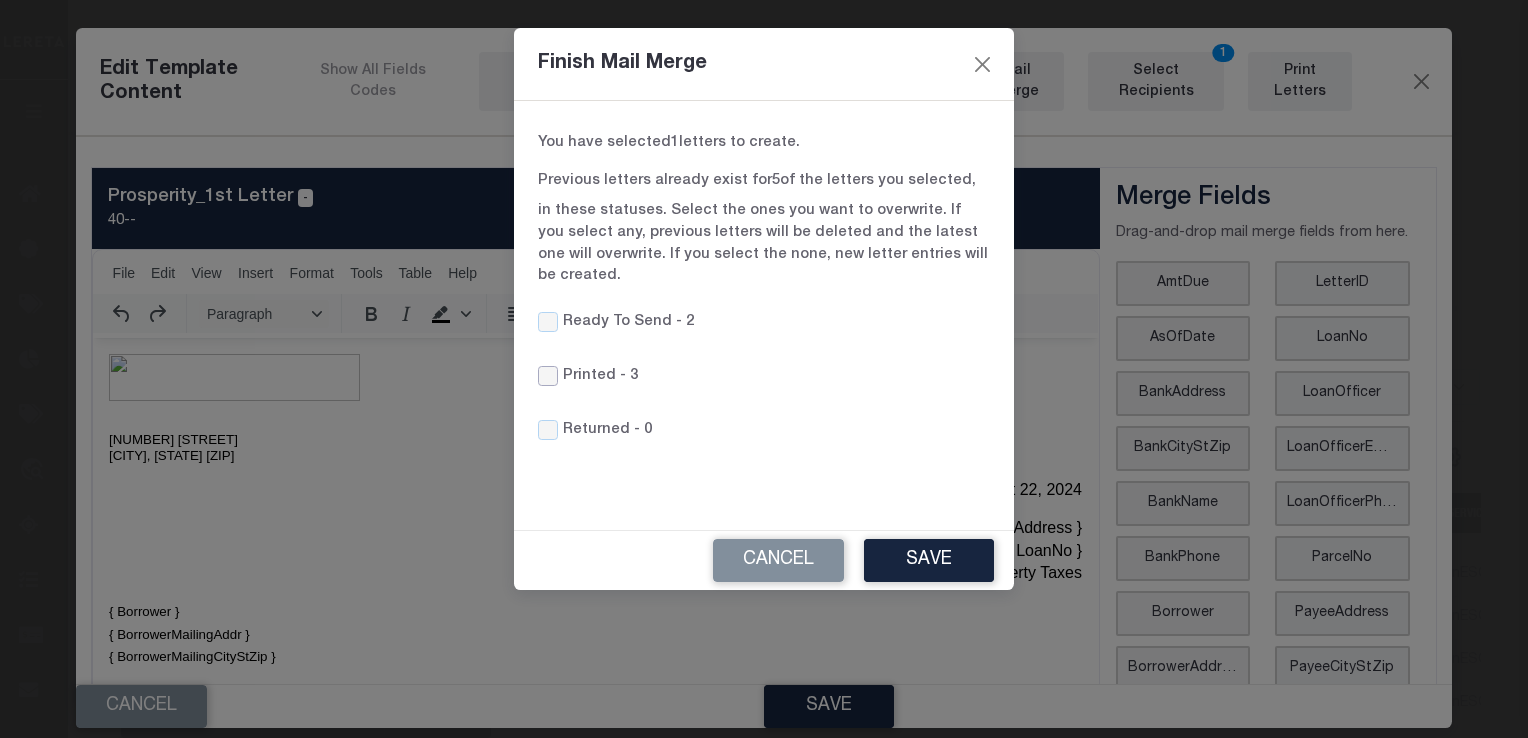 click on "Printed -" at bounding box center [548, 376] 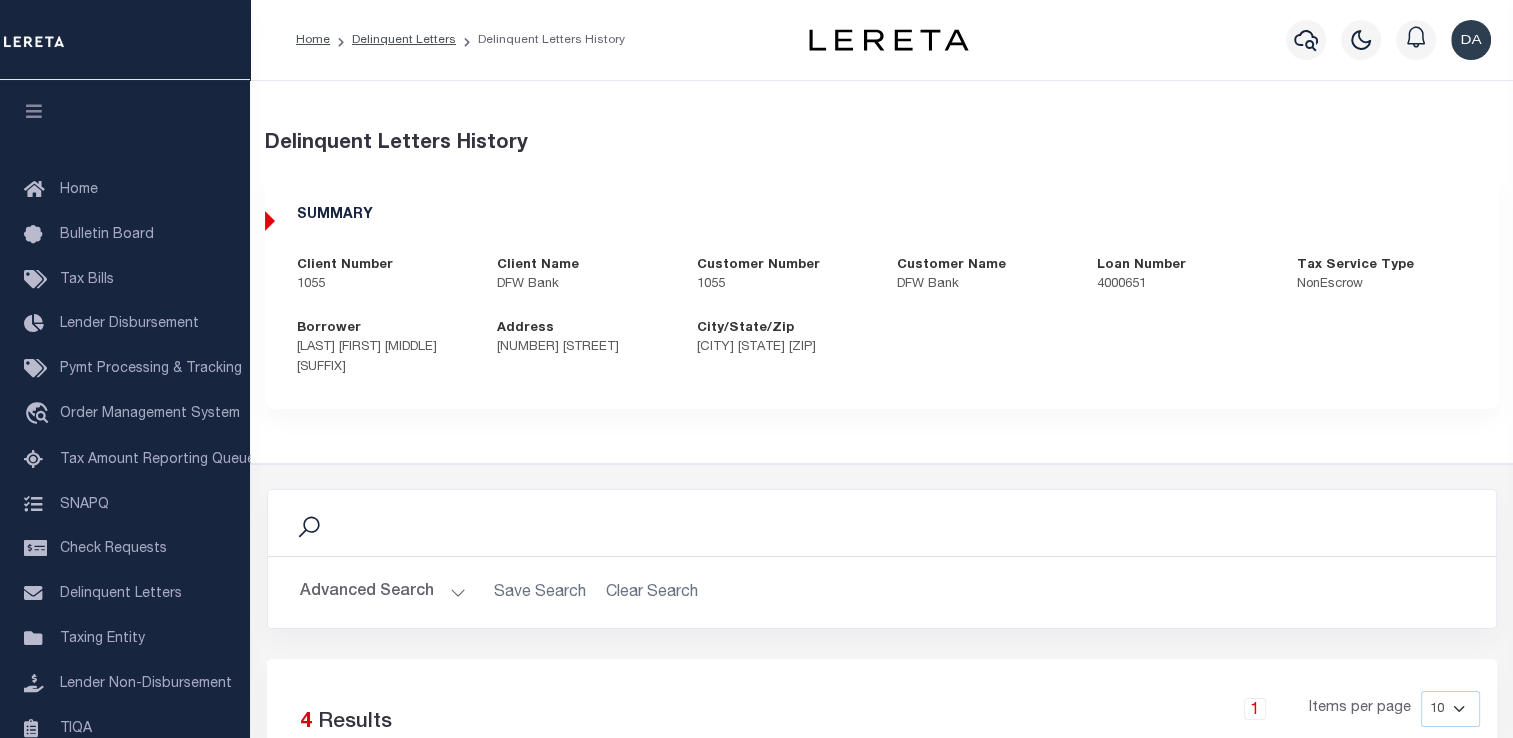 scroll, scrollTop: 387, scrollLeft: 0, axis: vertical 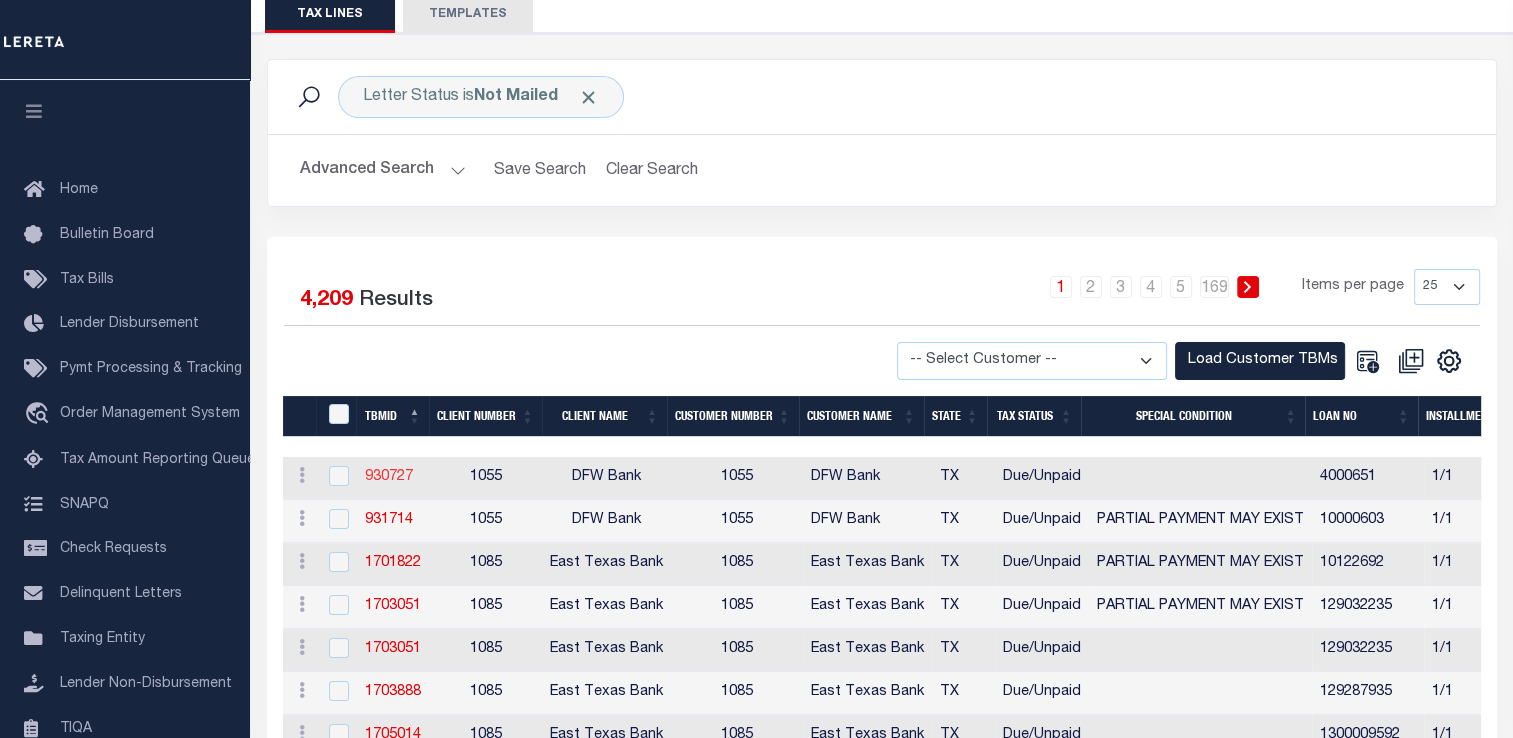 click on "930727" at bounding box center (389, 477) 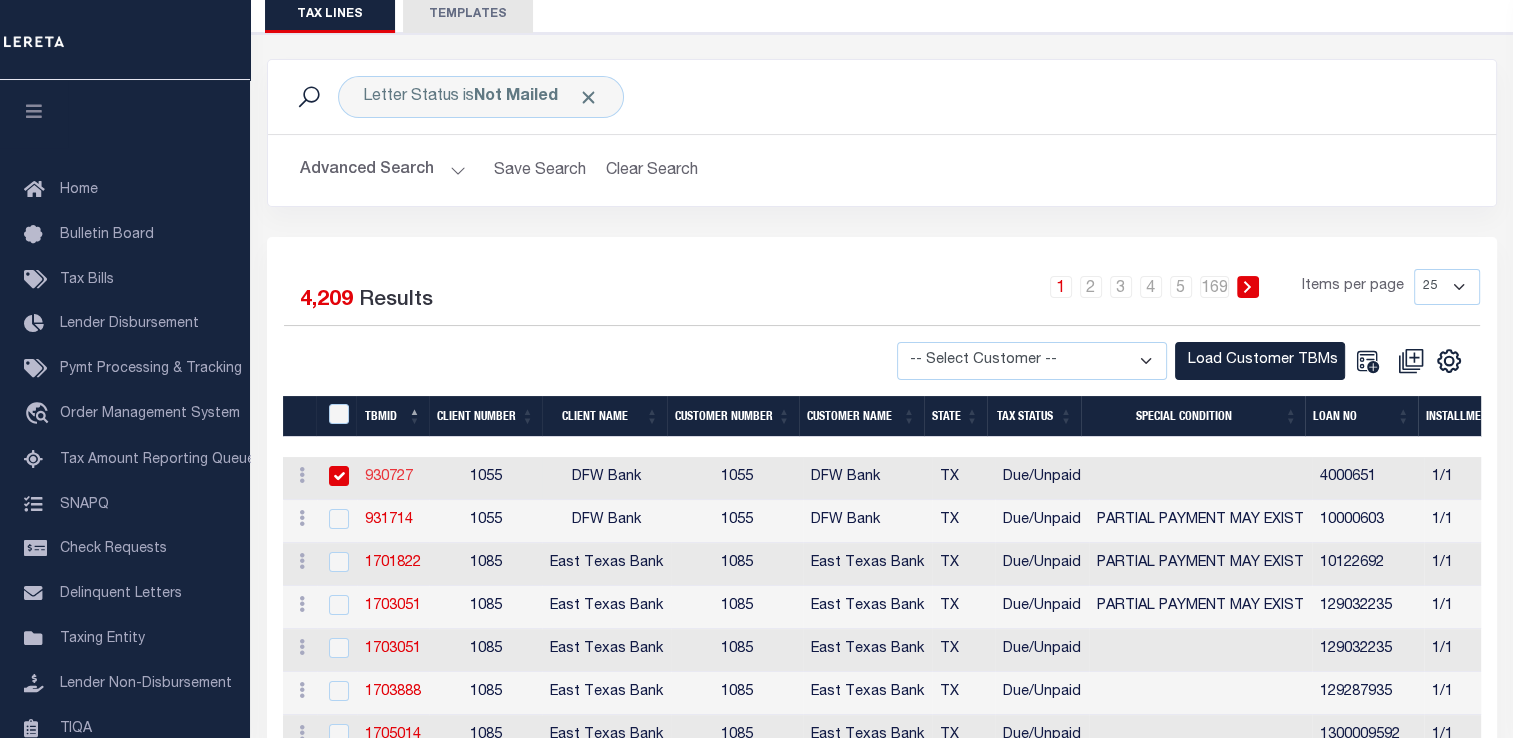 checkbox on "true" 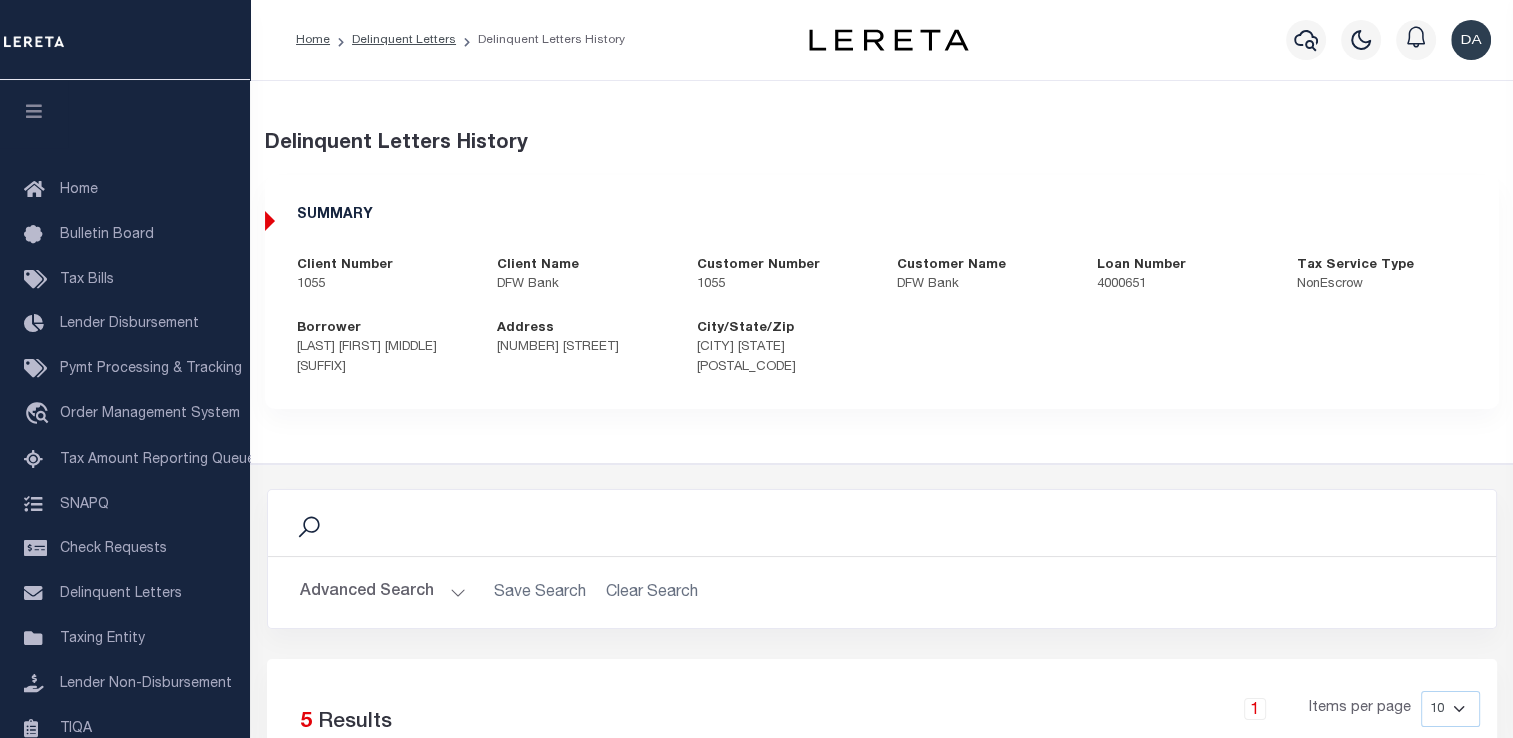 scroll, scrollTop: 431, scrollLeft: 0, axis: vertical 